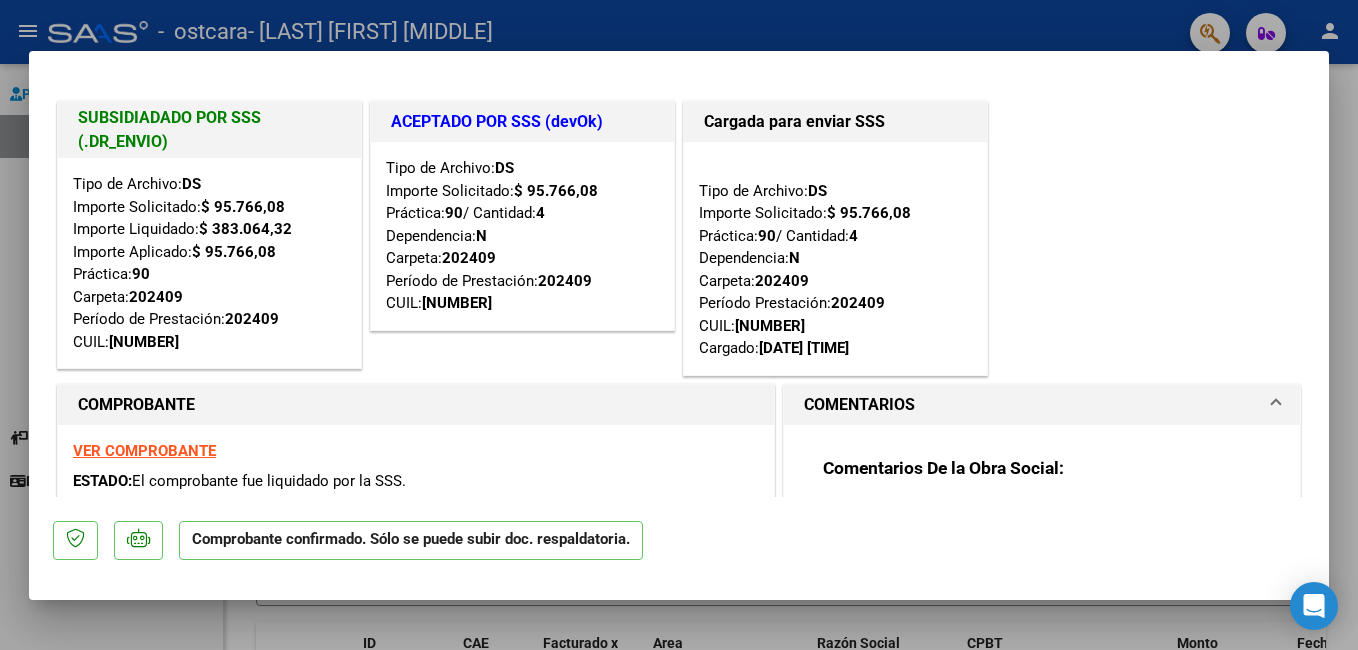 scroll, scrollTop: 0, scrollLeft: 0, axis: both 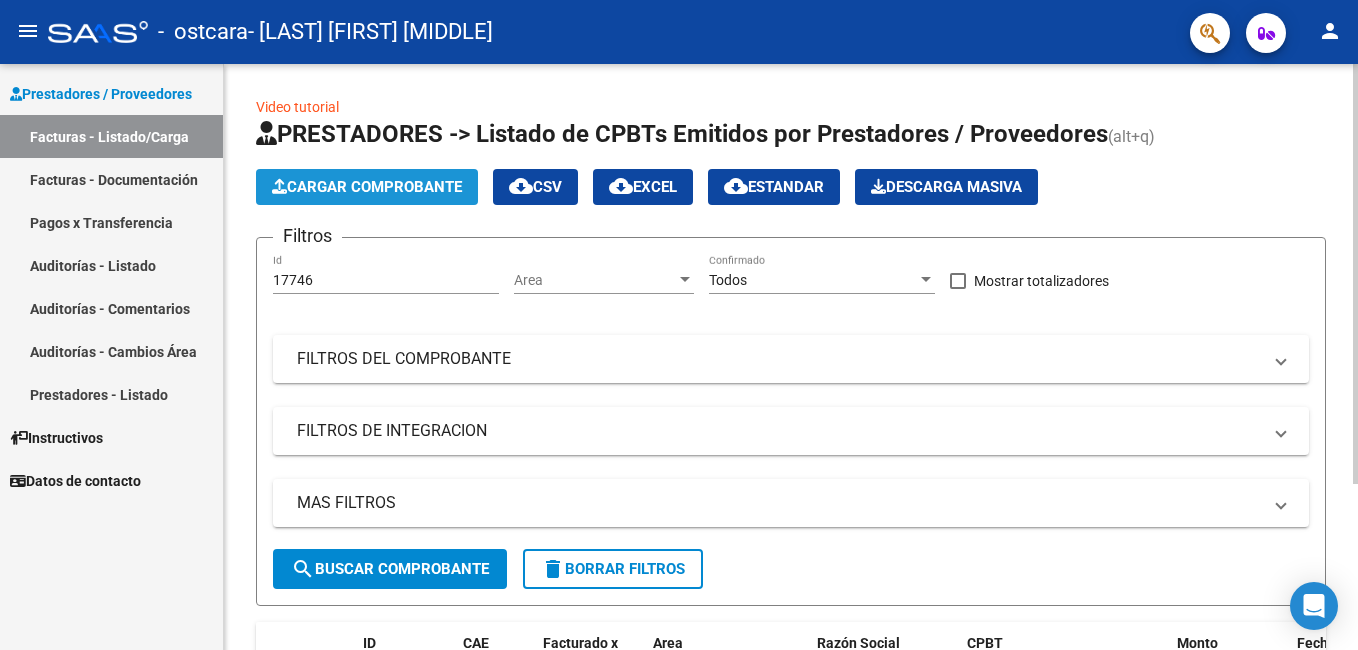 click on "Cargar Comprobante" 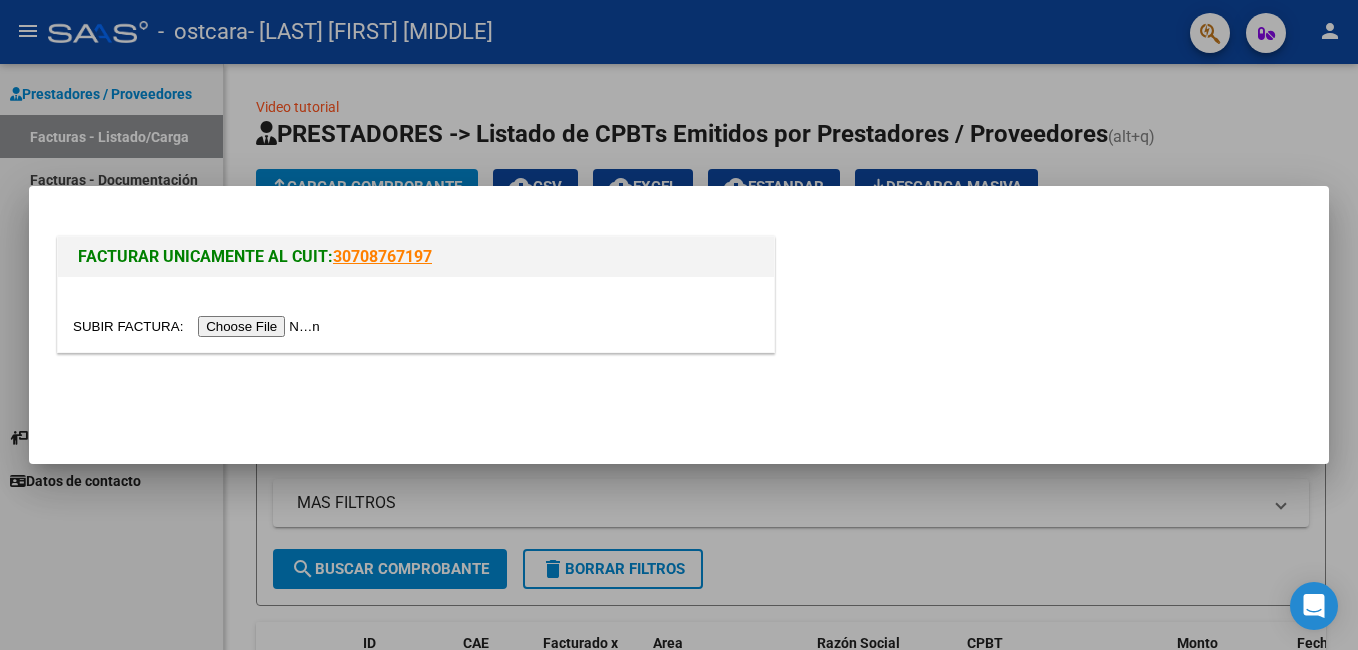 click at bounding box center (199, 326) 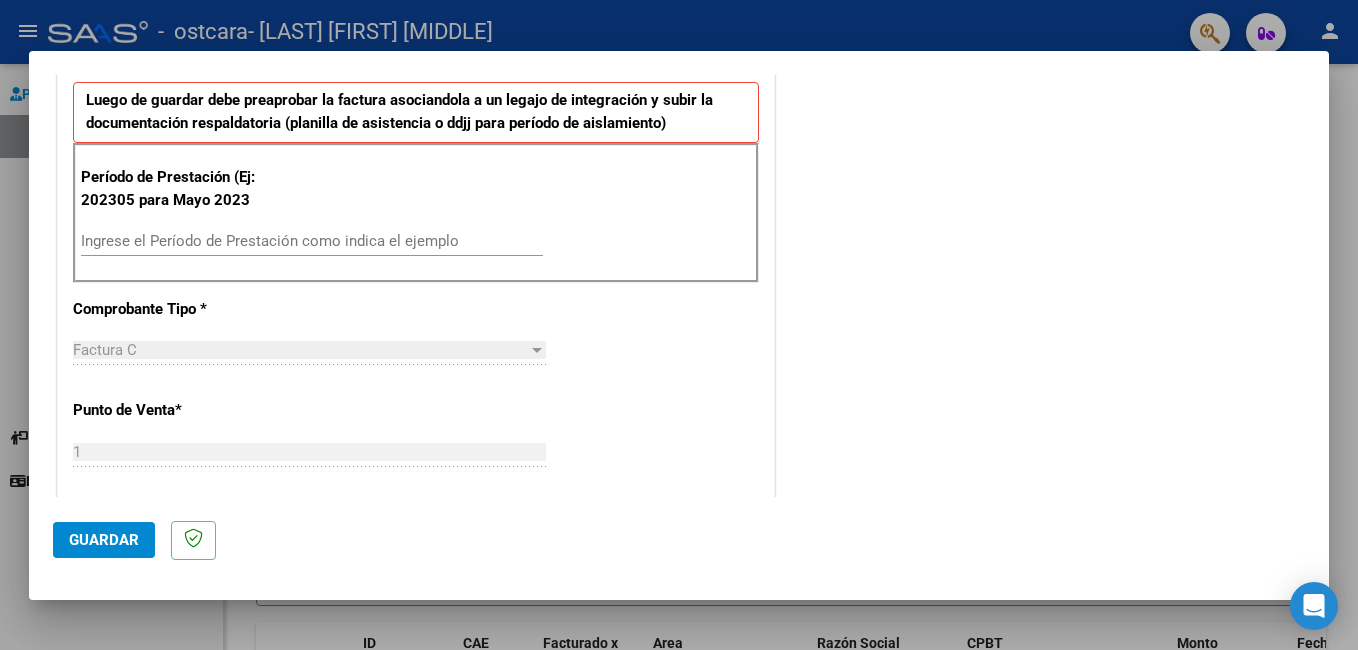 scroll, scrollTop: 531, scrollLeft: 0, axis: vertical 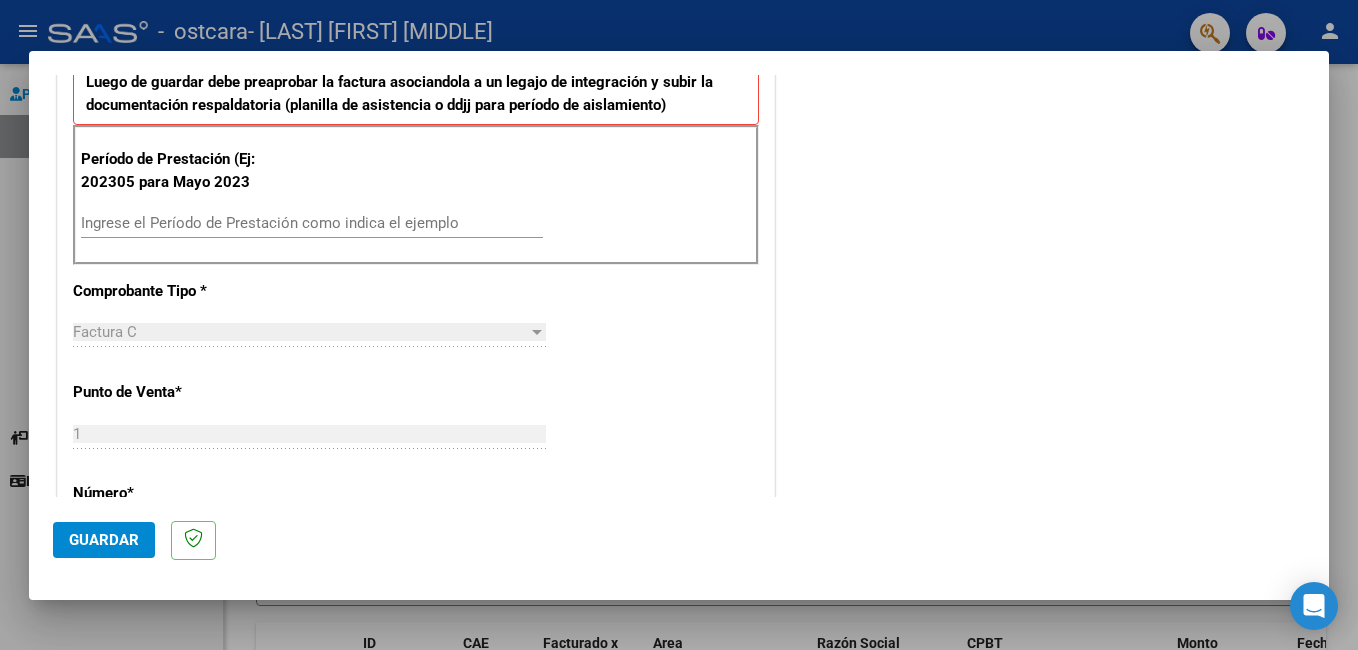 click on "Ingrese el Período de Prestación como indica el ejemplo" at bounding box center (312, 223) 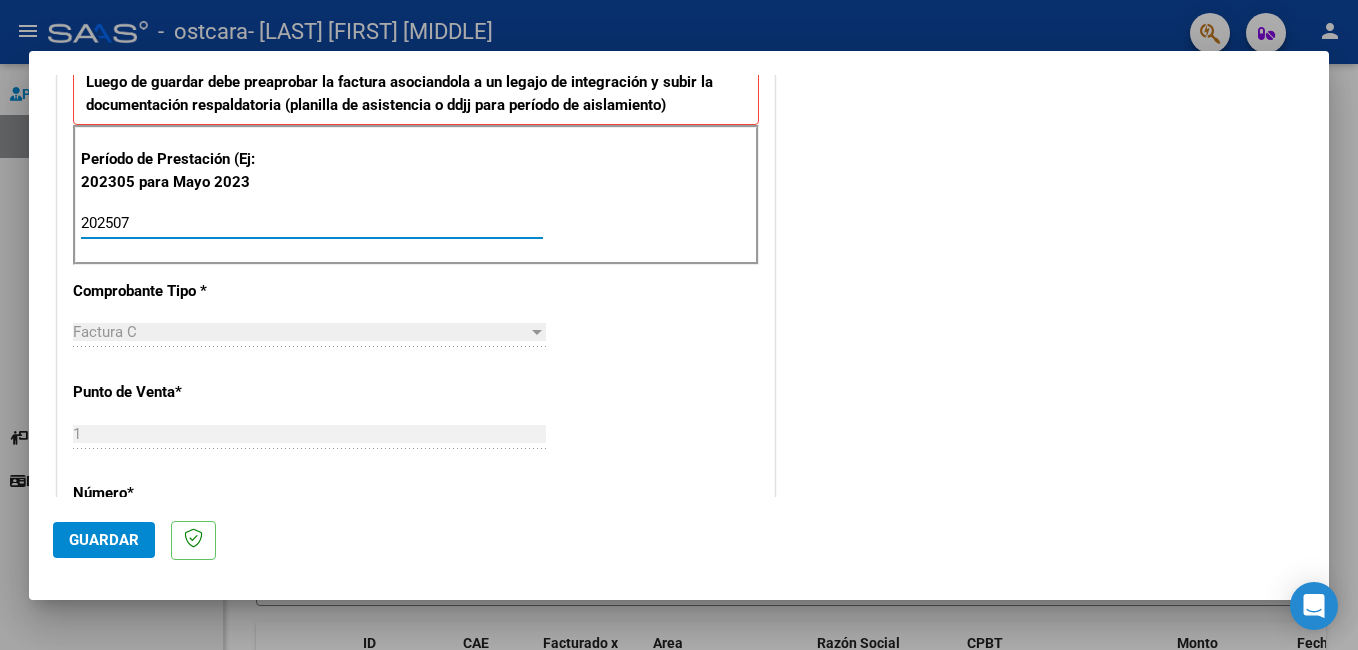 type on "202507" 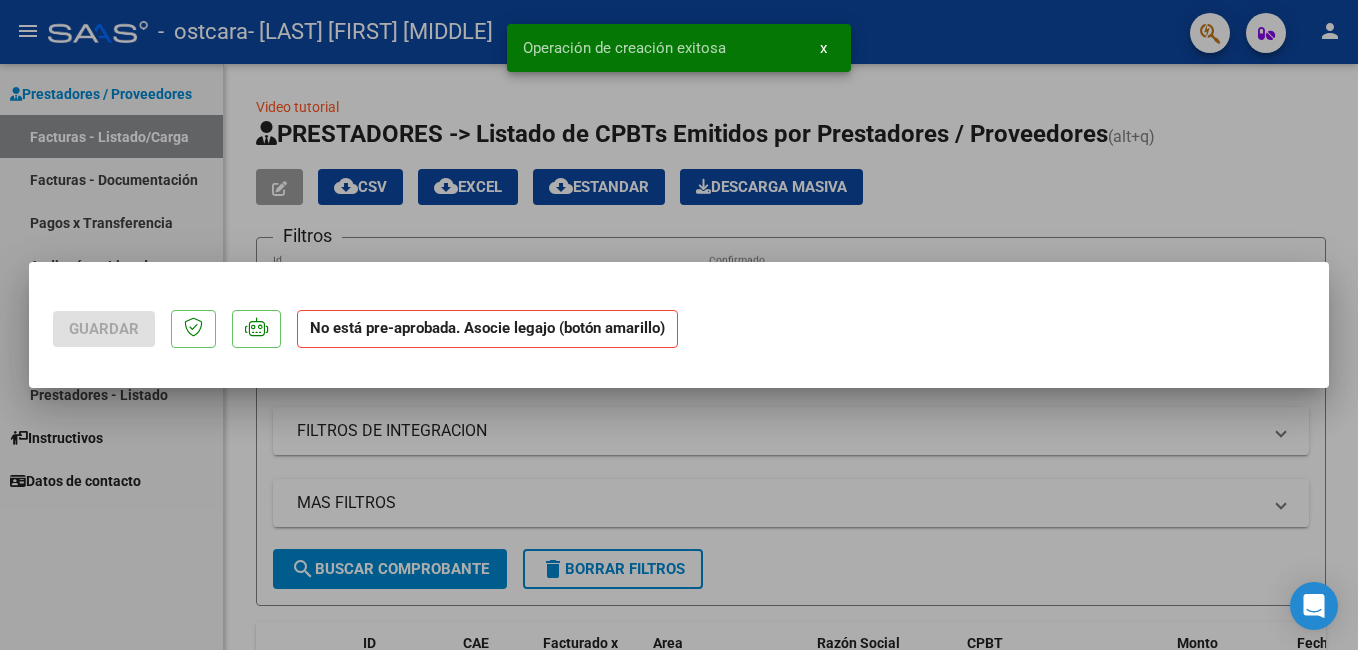scroll, scrollTop: 0, scrollLeft: 0, axis: both 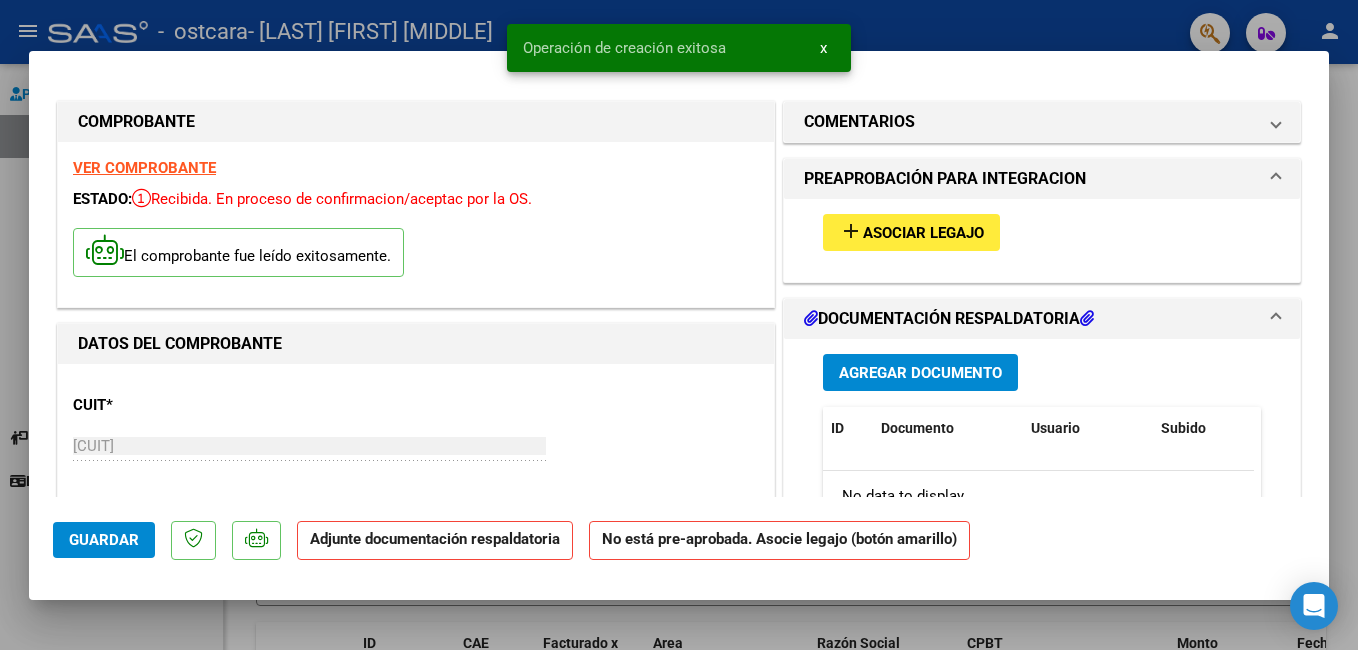 click on "Asociar Legajo" at bounding box center (923, 233) 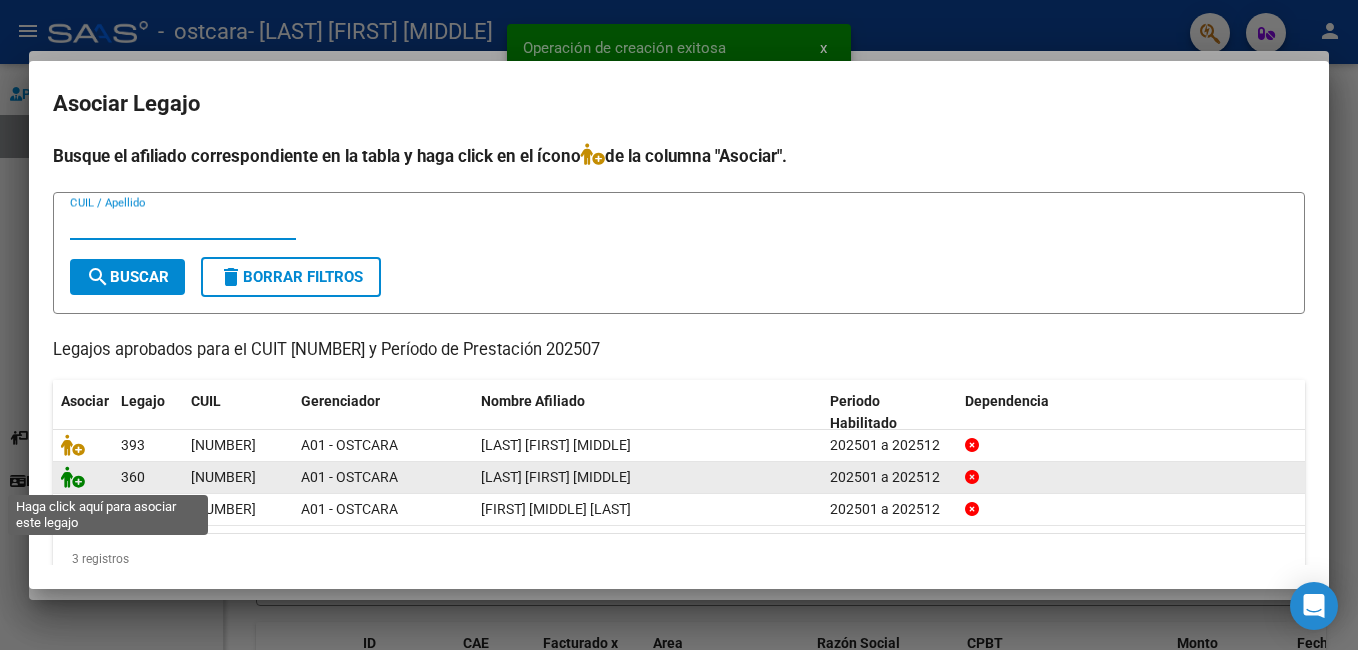 click 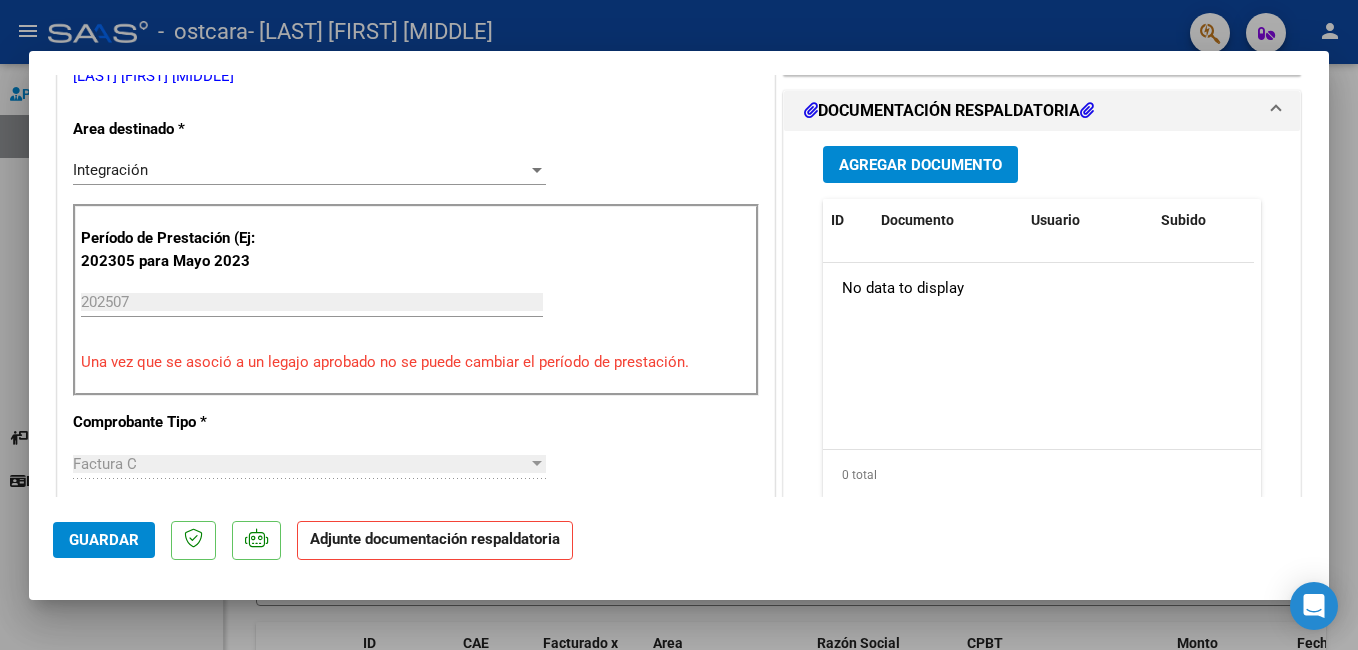 scroll, scrollTop: 424, scrollLeft: 0, axis: vertical 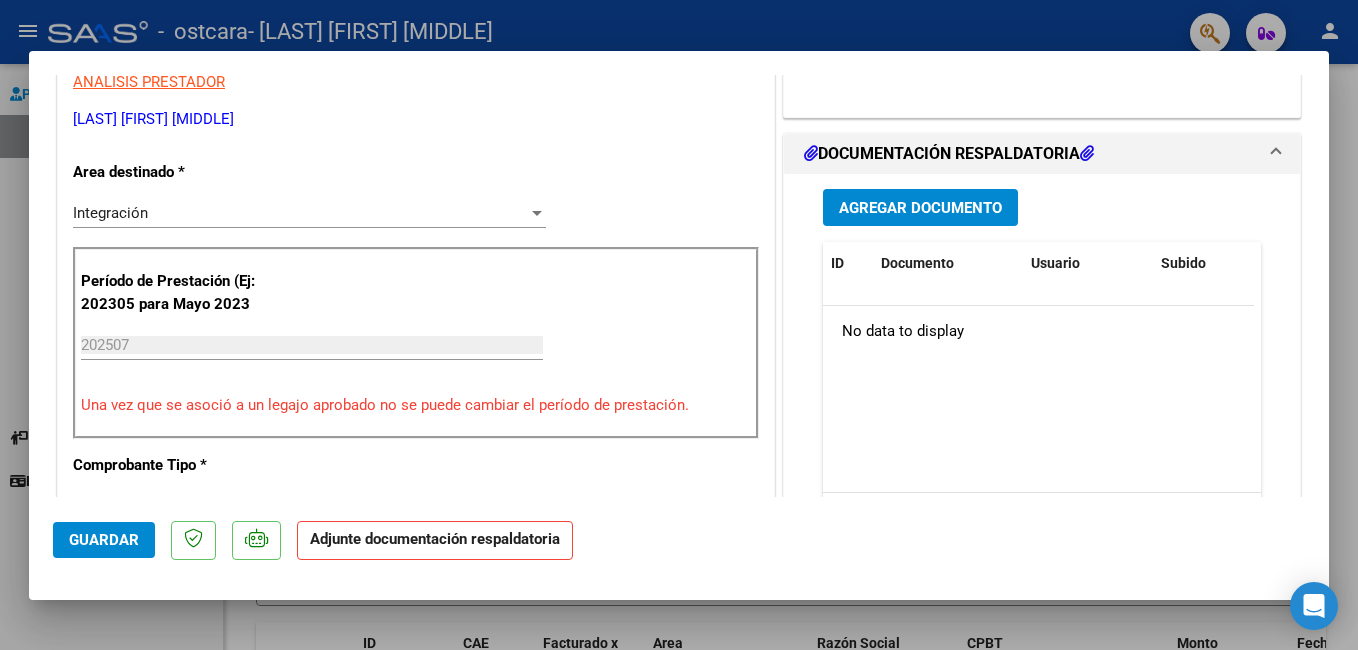 click on "Agregar Documento" at bounding box center (920, 207) 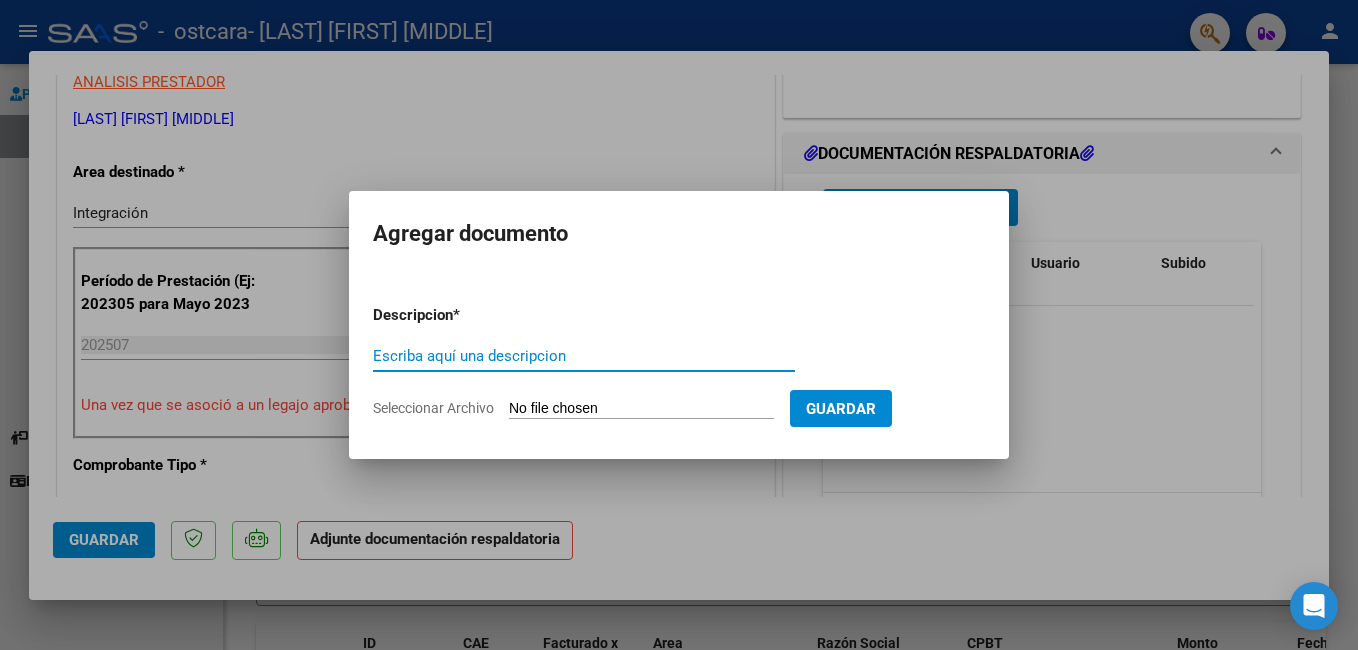 click on "Escriba aquí una descripcion" at bounding box center (584, 356) 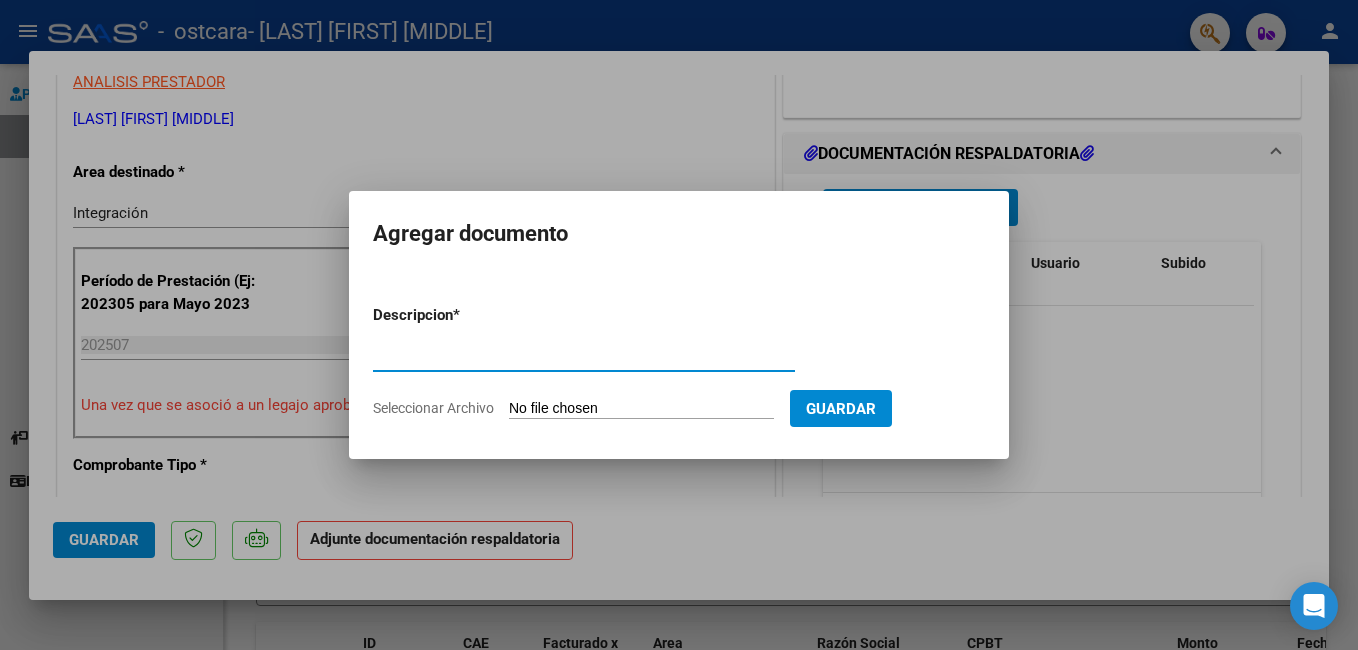 type on "planilla de asistencia" 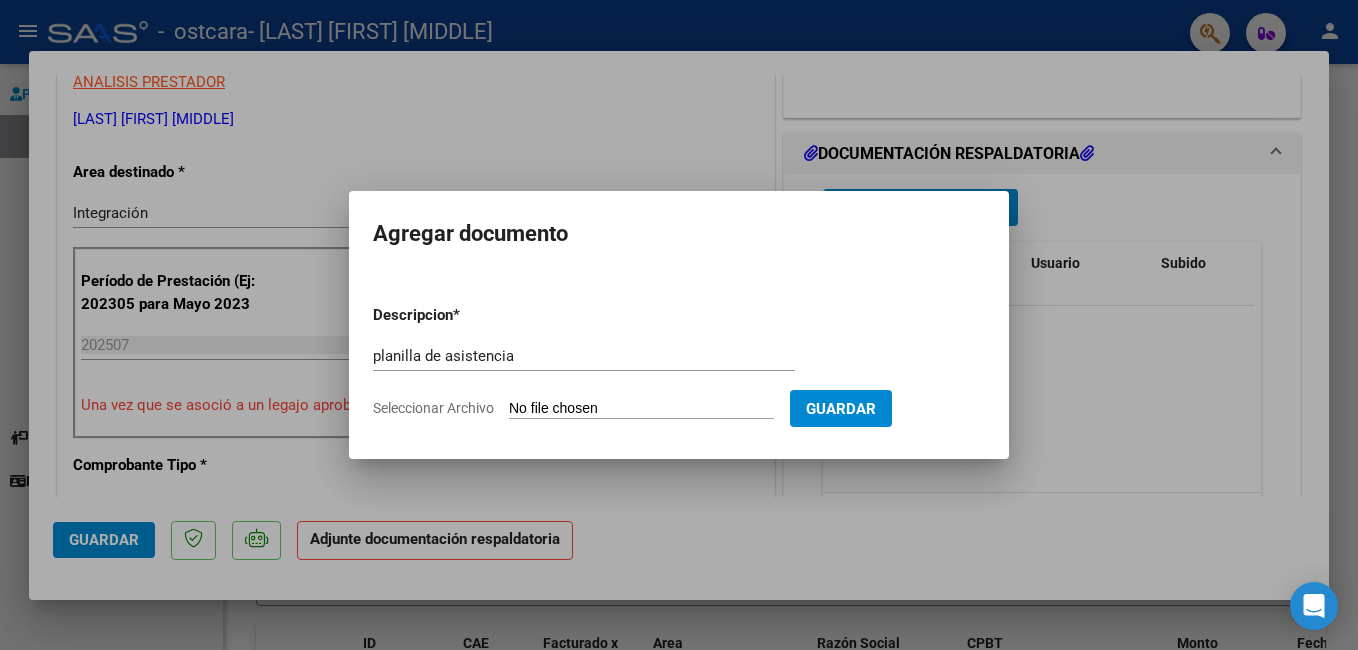 click on "Seleccionar Archivo" at bounding box center (641, 409) 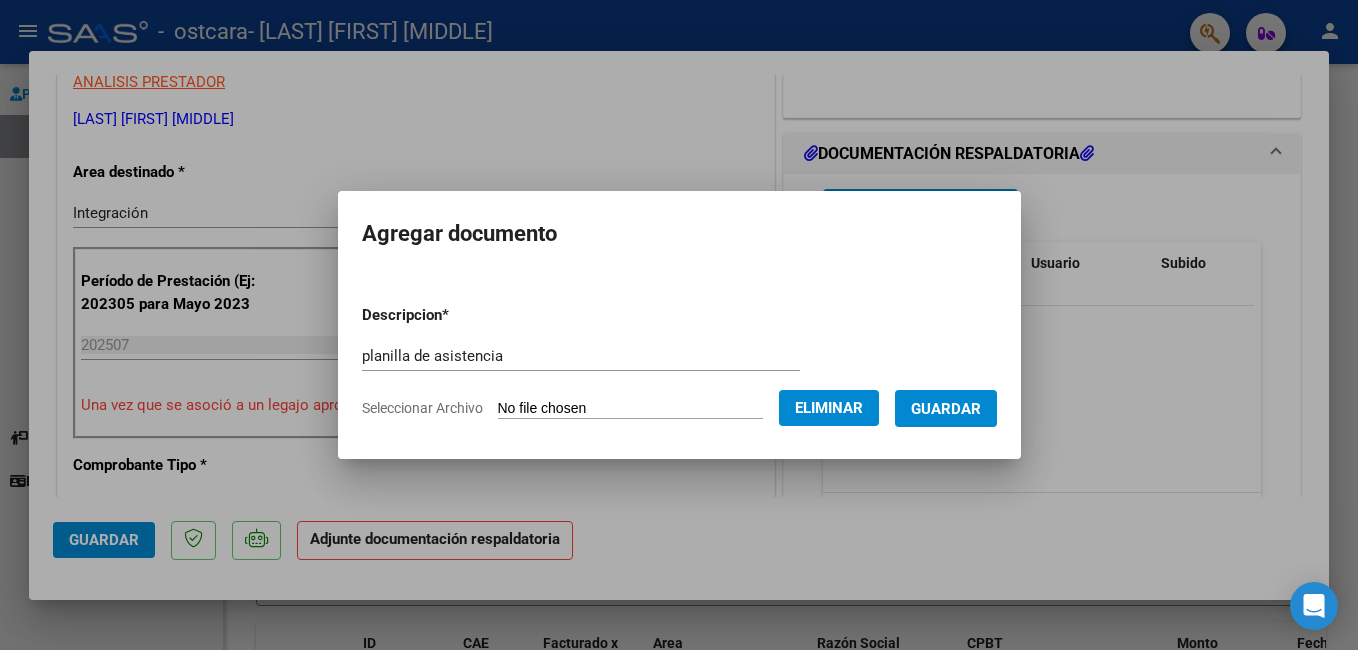 click on "Guardar" at bounding box center (946, 409) 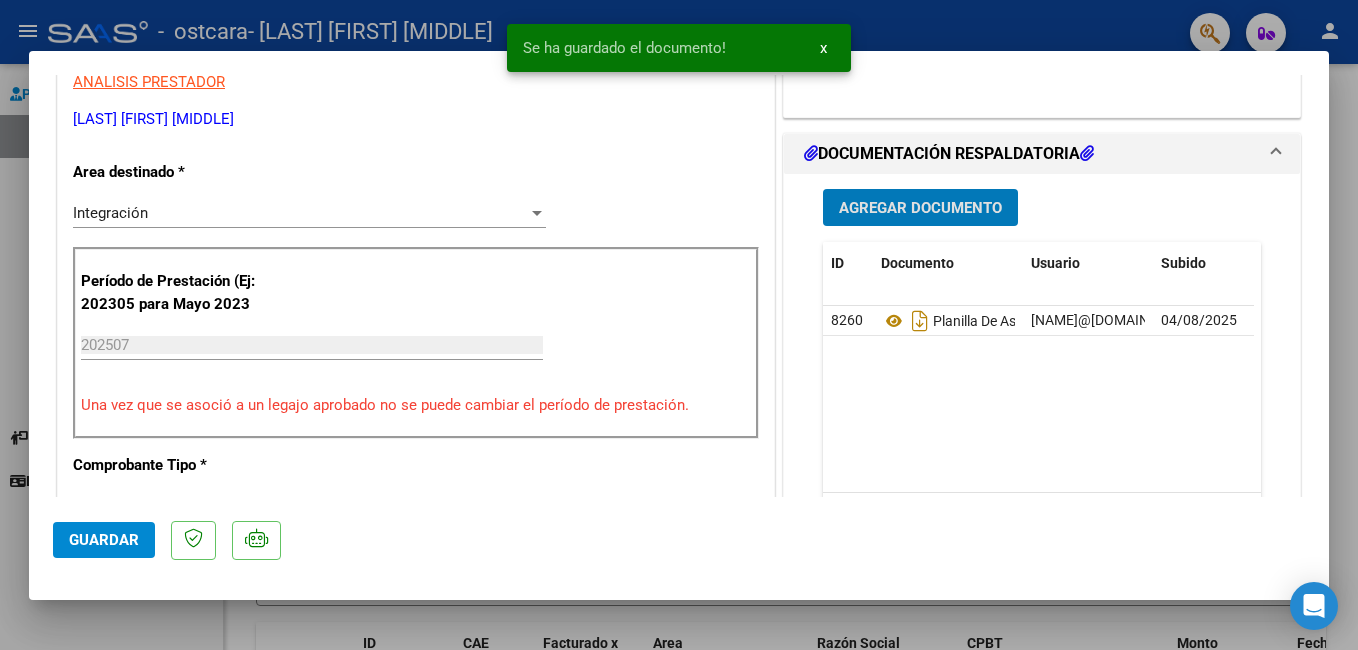 click on "Guardar" 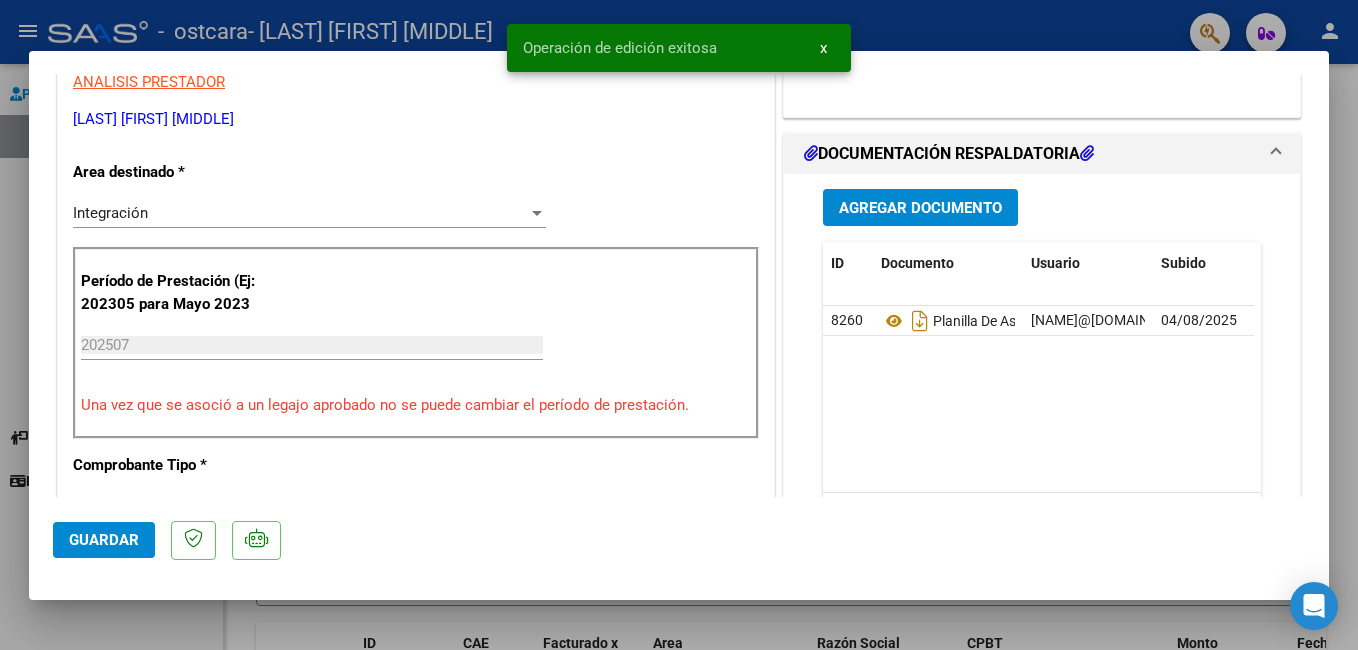 click at bounding box center [679, 325] 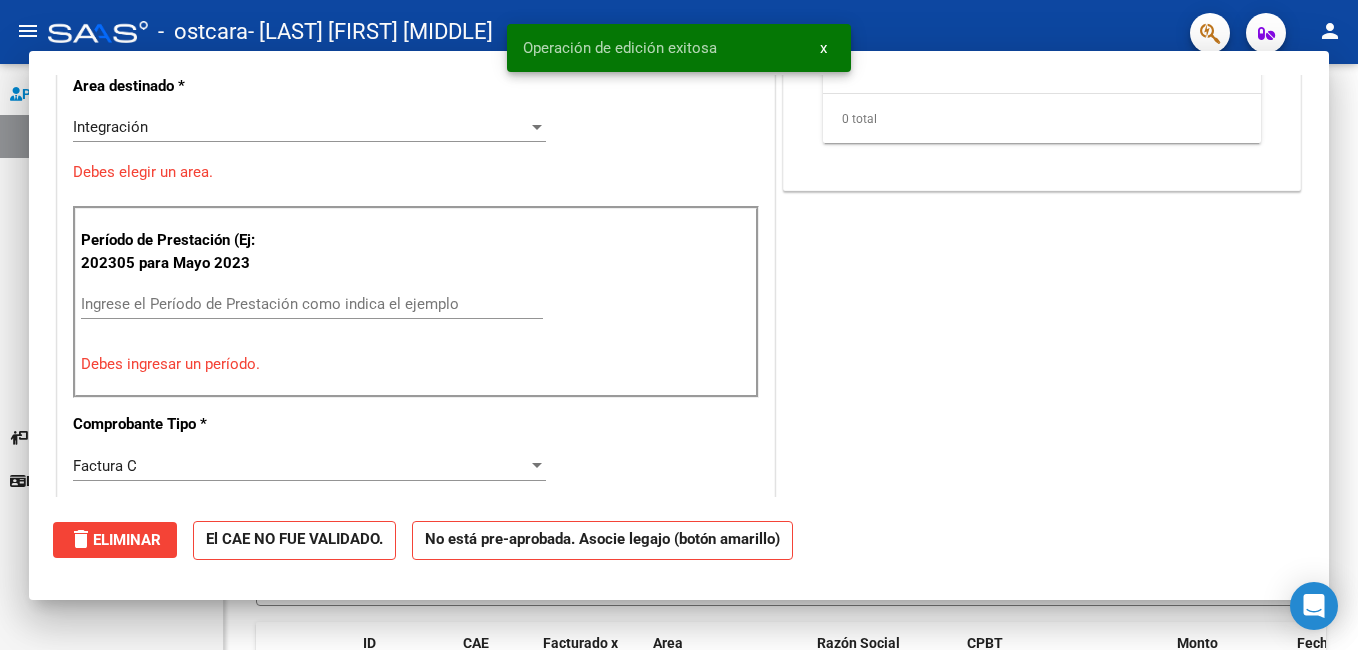 scroll, scrollTop: 0, scrollLeft: 0, axis: both 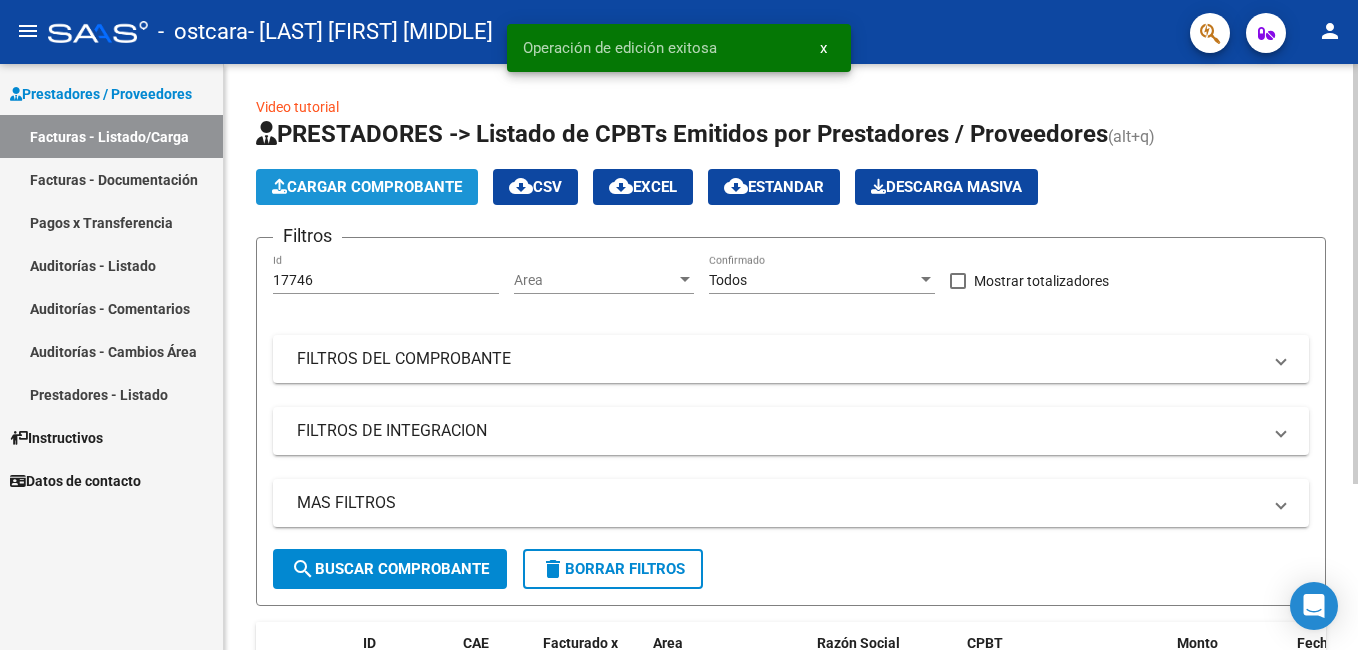 click on "Cargar Comprobante" 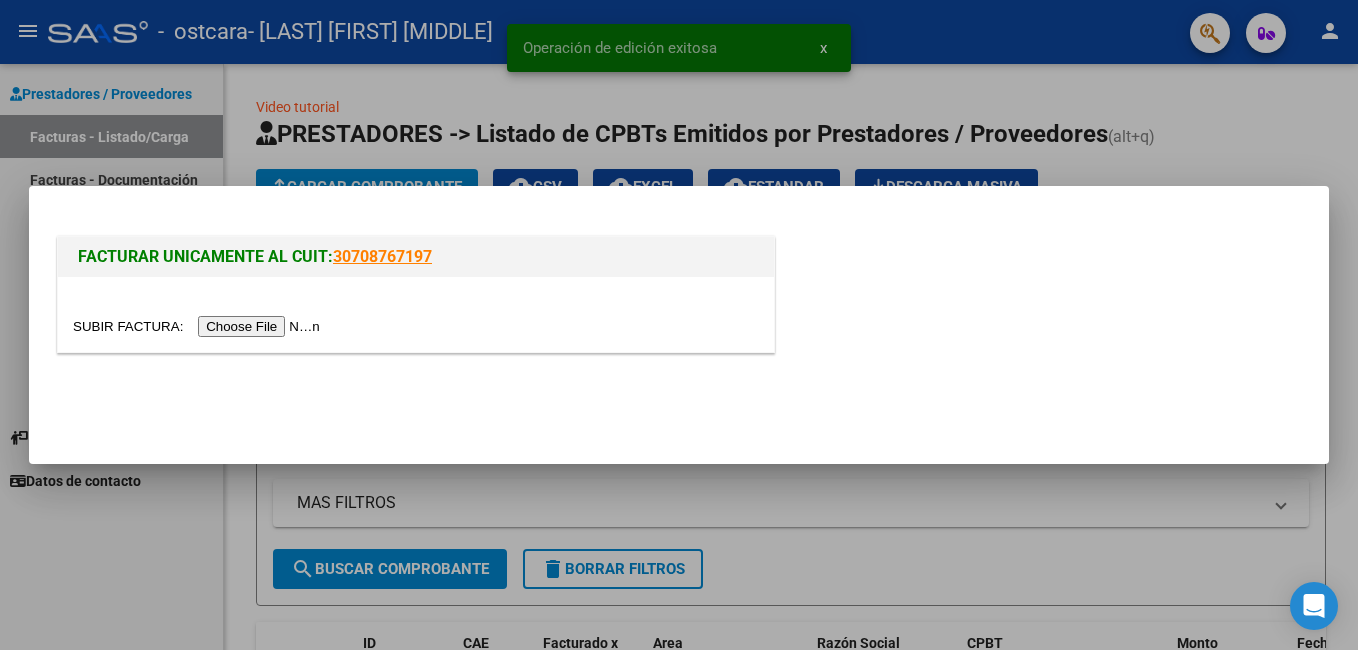 click at bounding box center [199, 326] 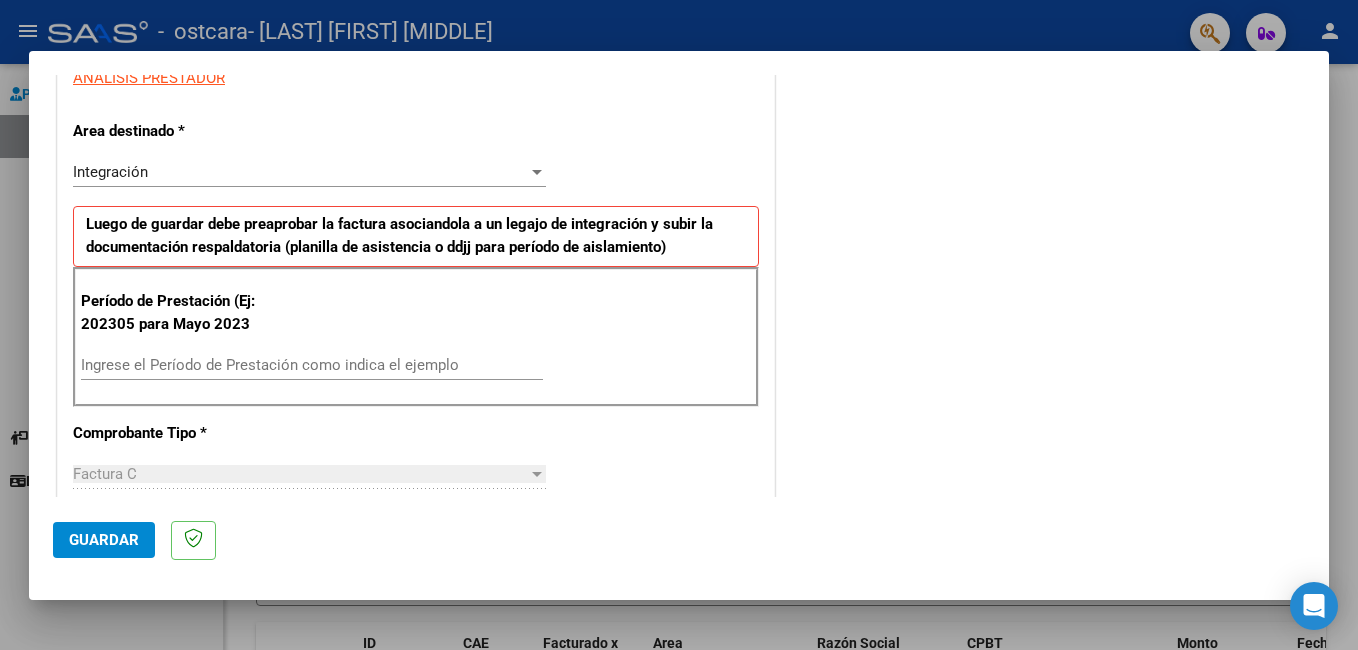 scroll, scrollTop: 398, scrollLeft: 0, axis: vertical 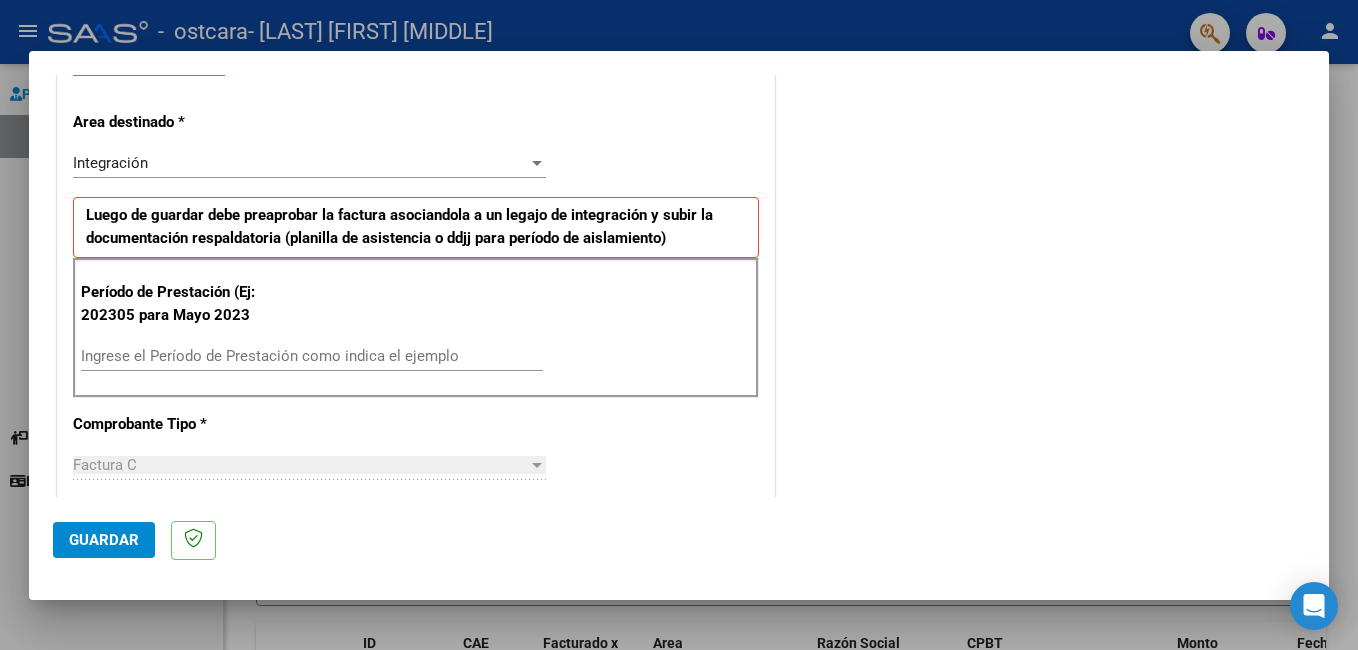 click on "Ingrese el Período de Prestación como indica el ejemplo" at bounding box center [312, 356] 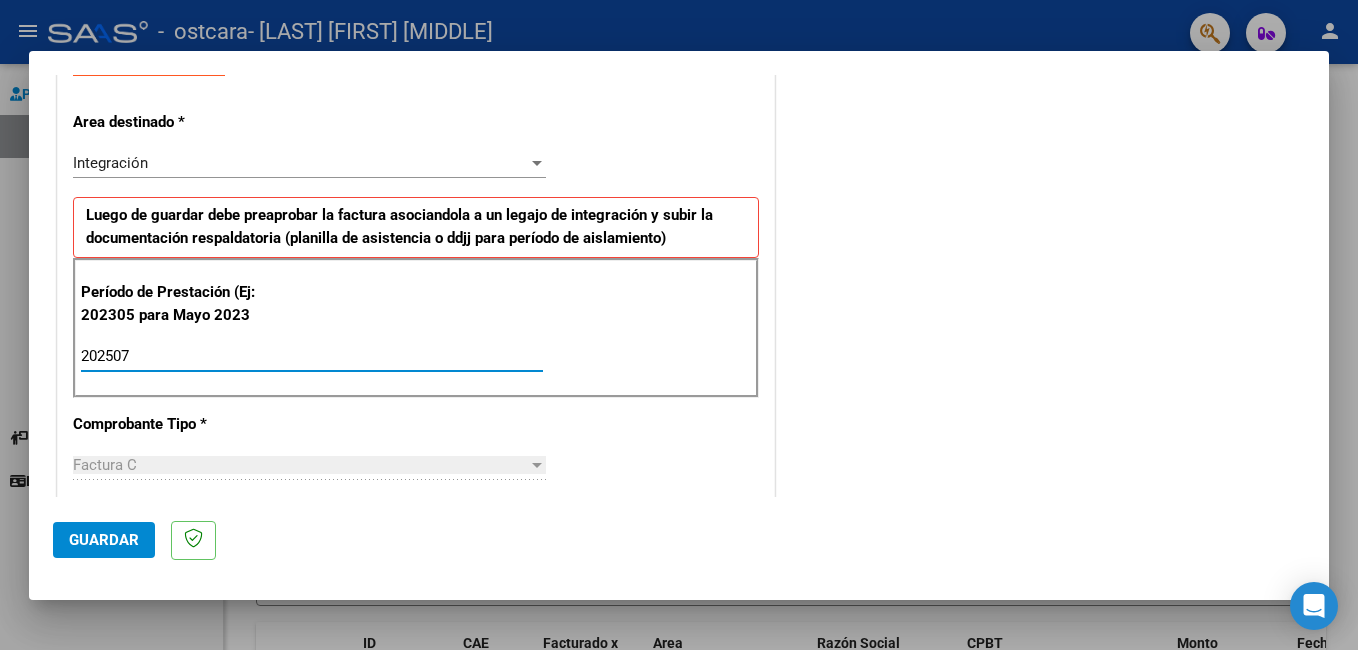 type on "202507" 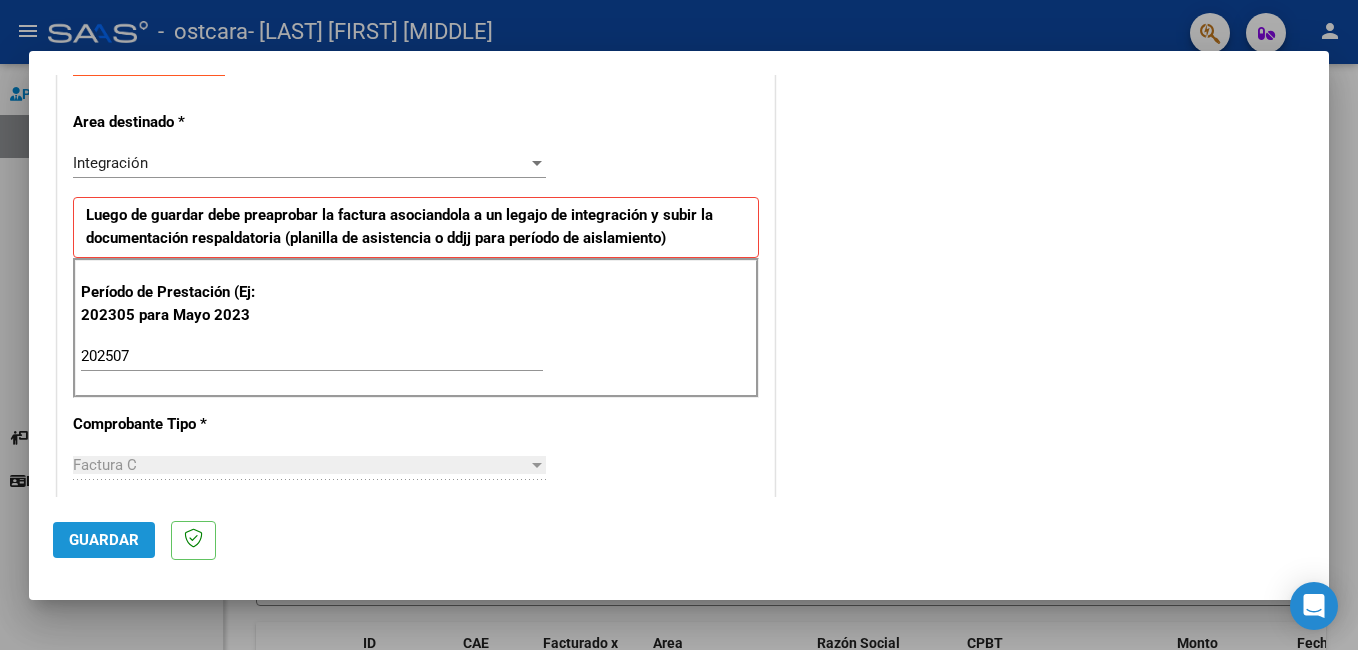 click on "Guardar" 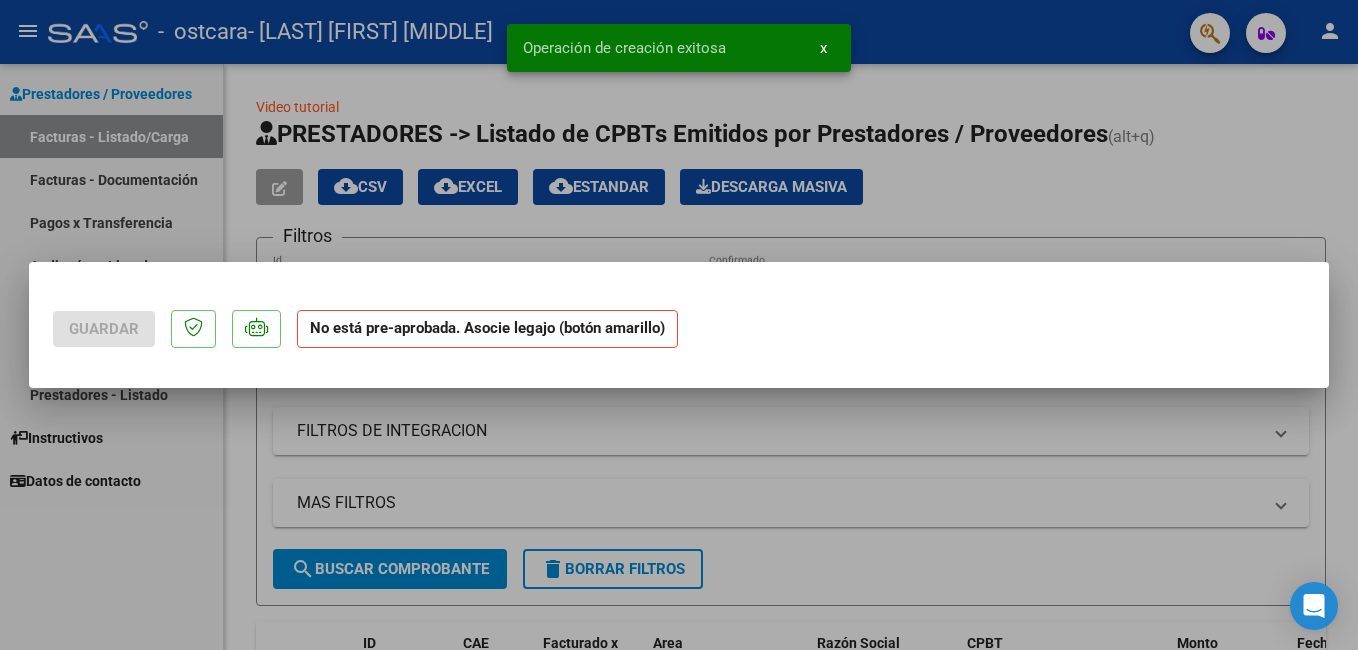 scroll, scrollTop: 0, scrollLeft: 0, axis: both 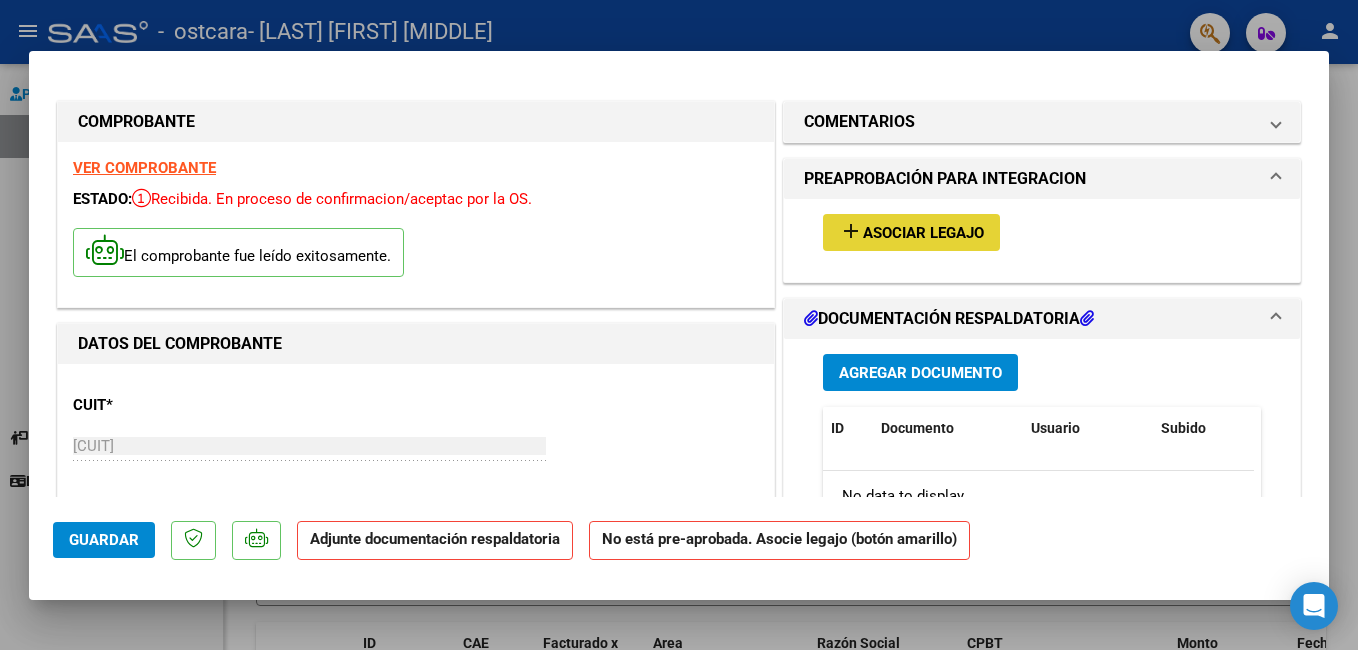 click on "Asociar Legajo" at bounding box center [923, 233] 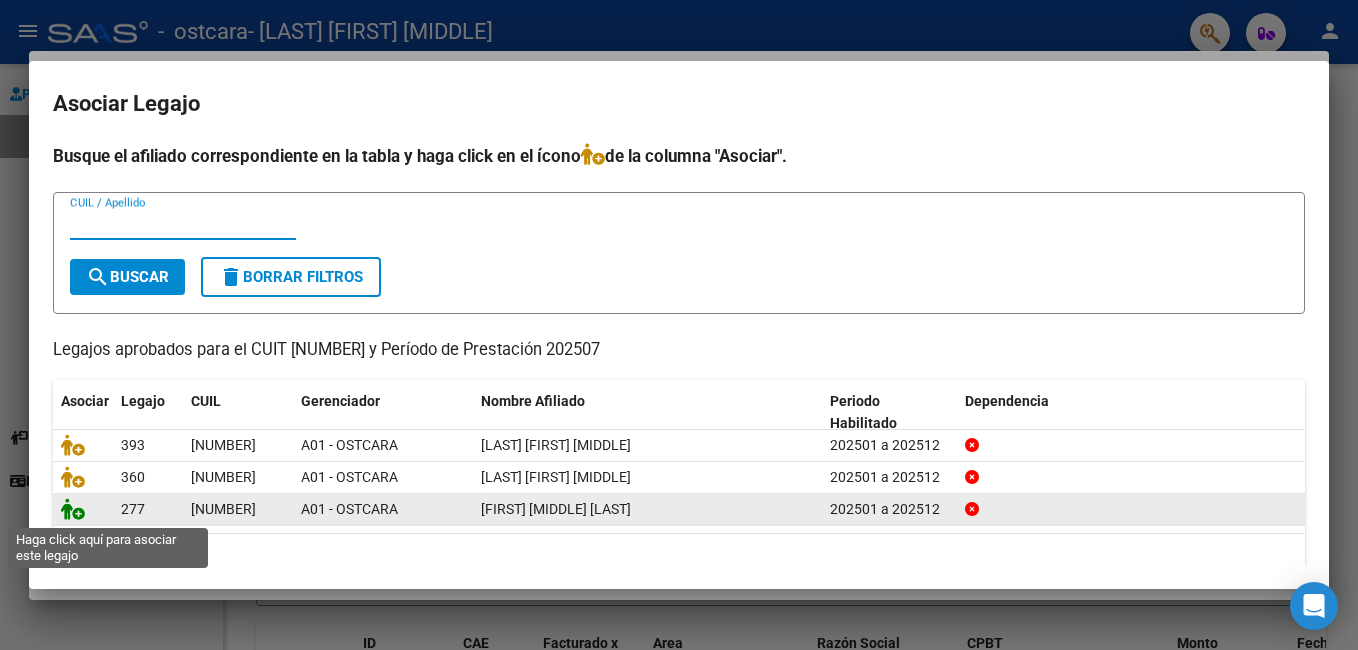 click 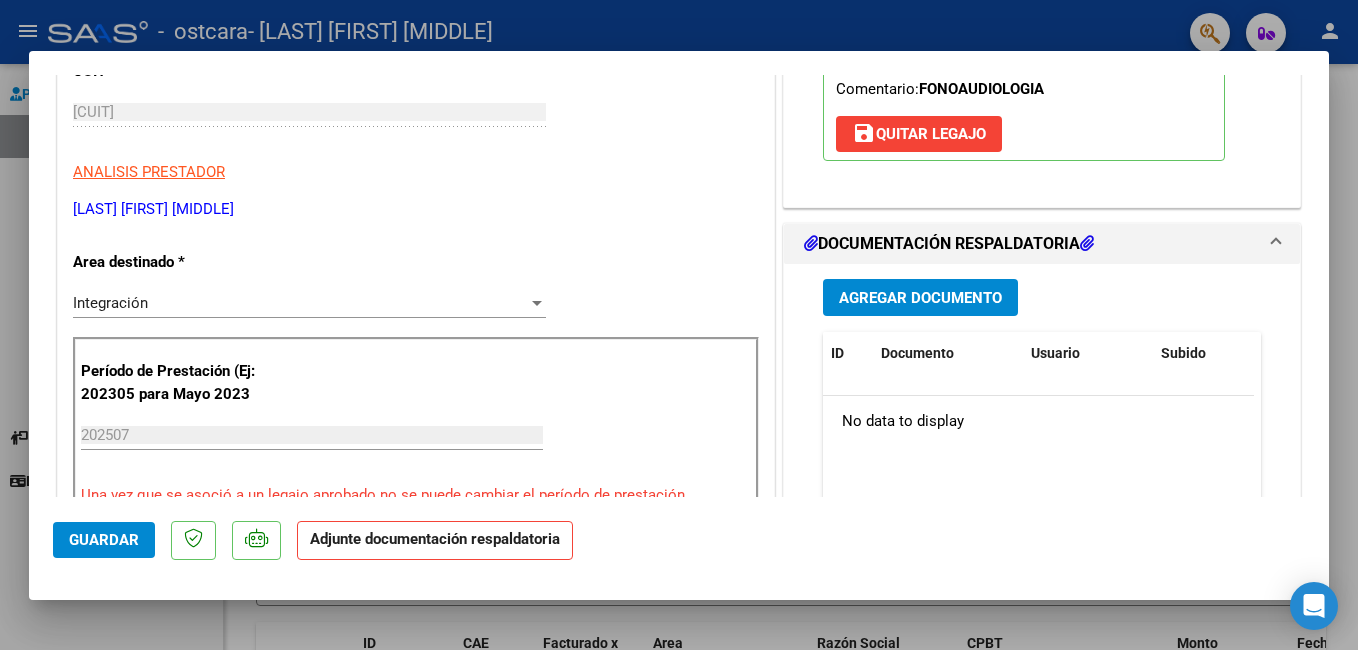 scroll, scrollTop: 348, scrollLeft: 0, axis: vertical 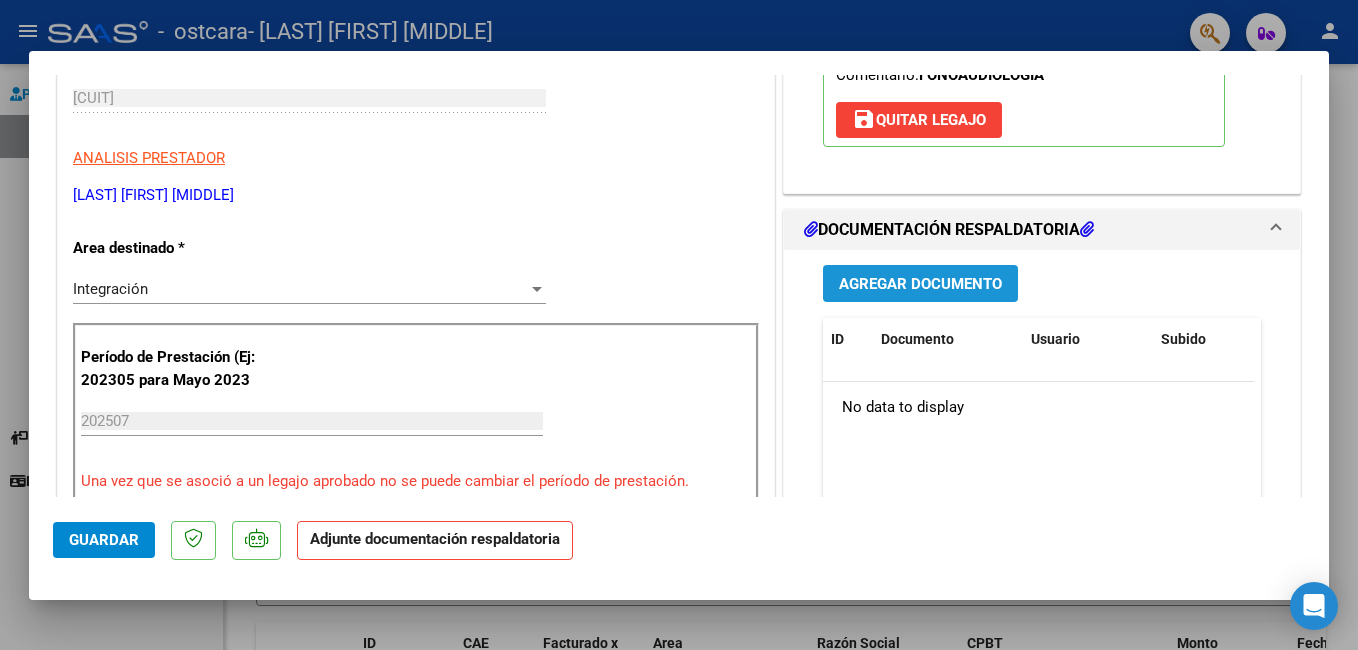 click on "Agregar Documento" at bounding box center (920, 283) 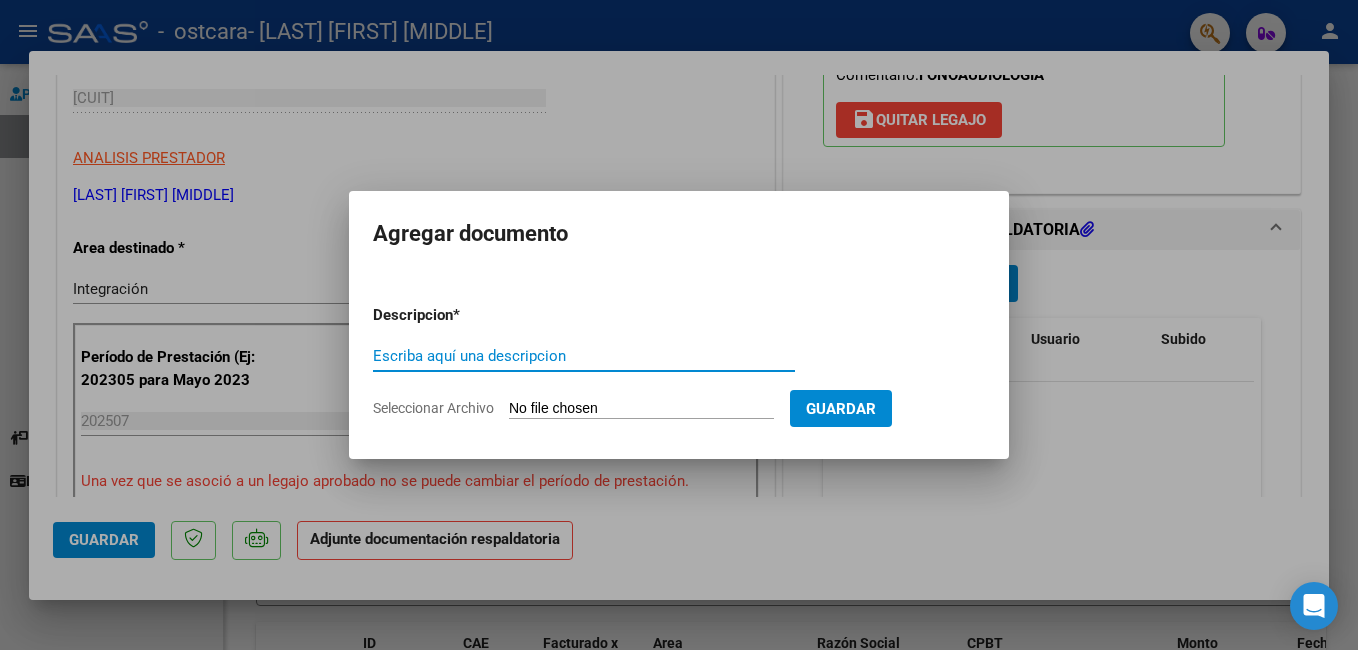 click on "Escriba aquí una descripcion" at bounding box center (584, 356) 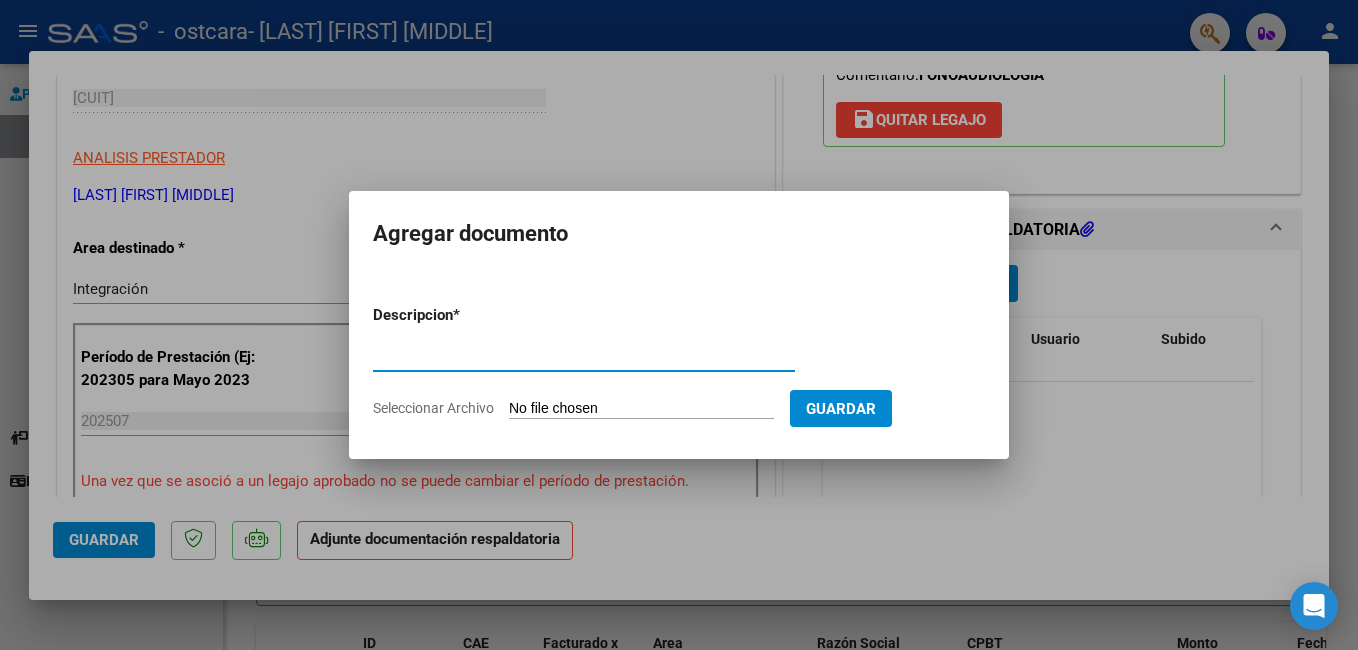 type on "planilla de asistencia" 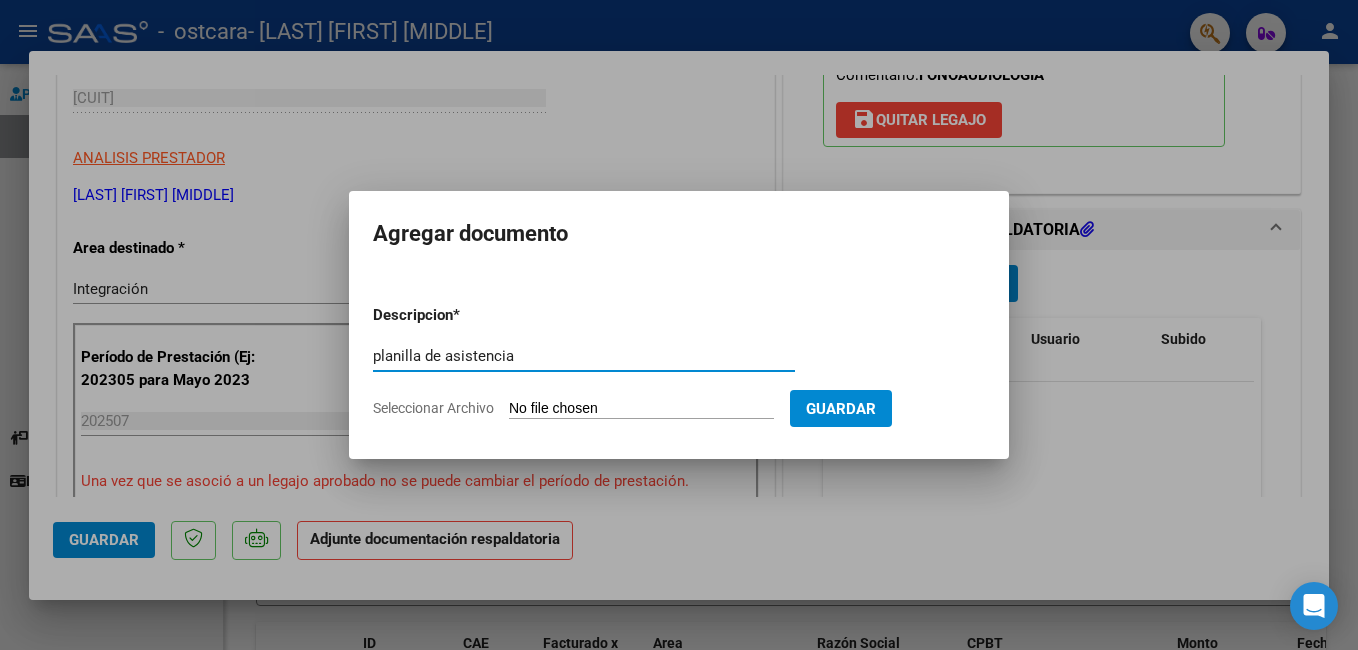click on "Seleccionar Archivo" at bounding box center (641, 409) 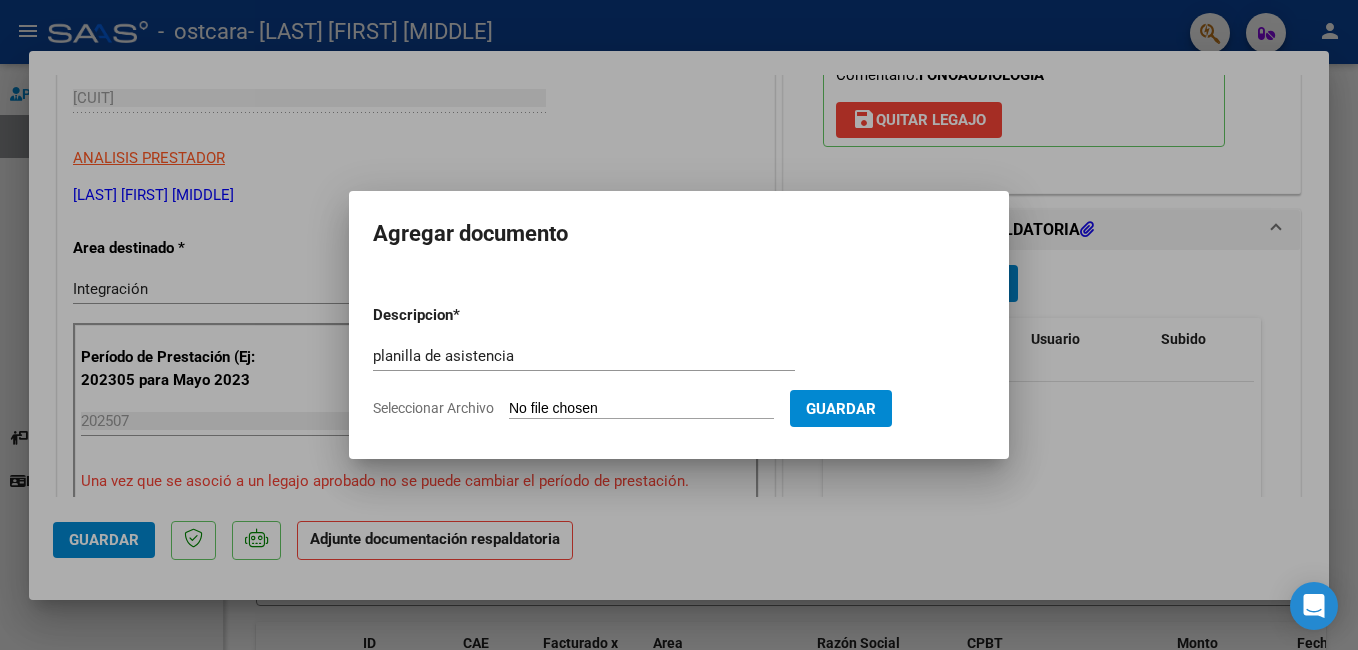type on "C:\fakepath\planilla [LAST] [MONTH] [DAY].jpg" 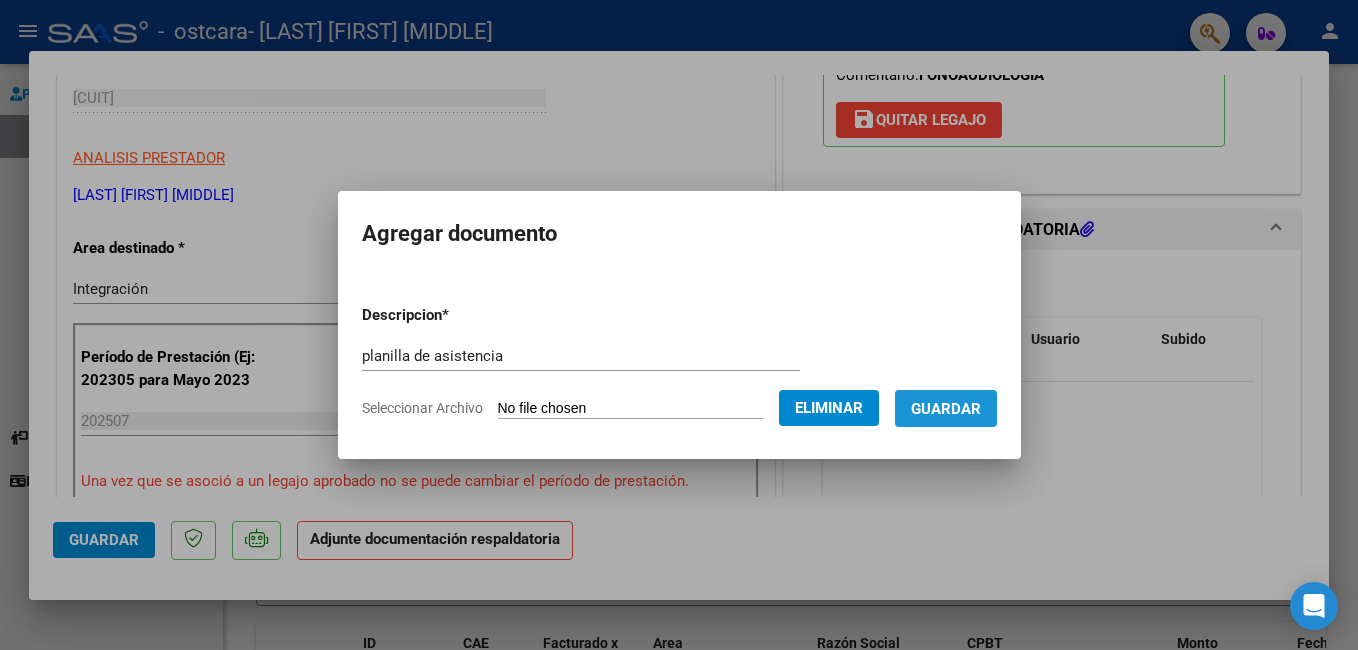 click on "Guardar" at bounding box center [946, 409] 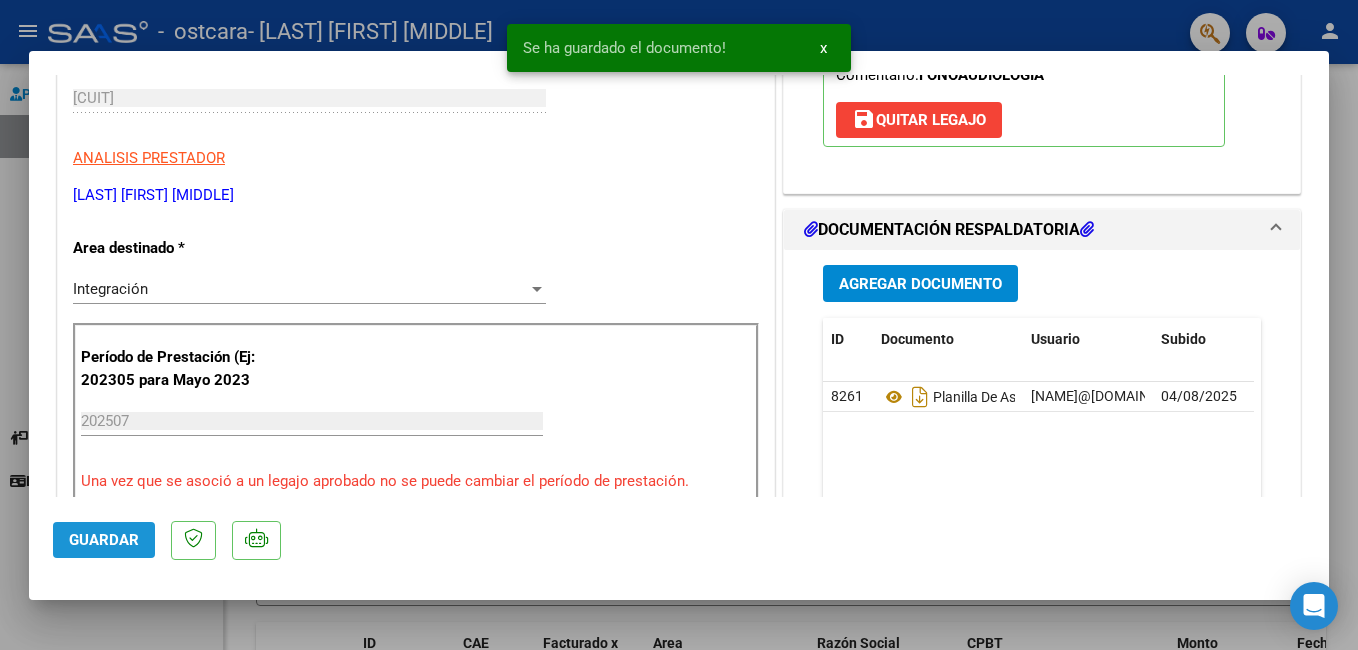 click on "Guardar" 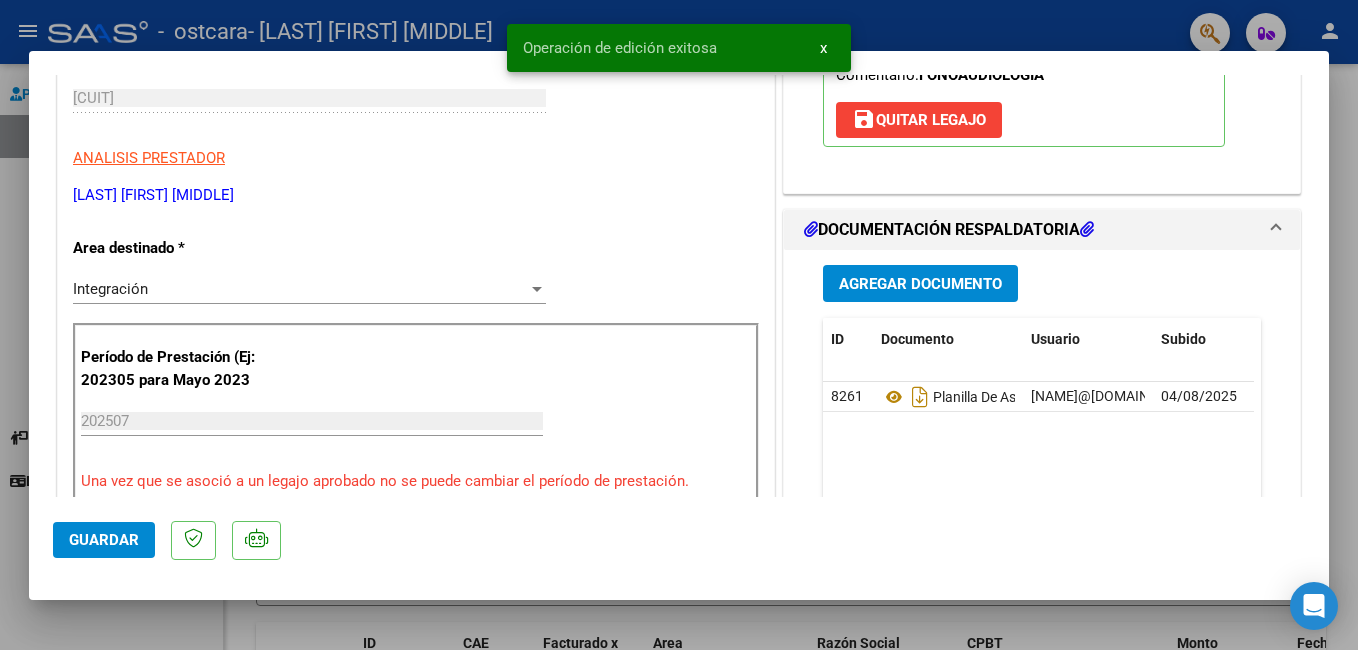 click on "Operación de edición exitosa x" at bounding box center [679, 48] 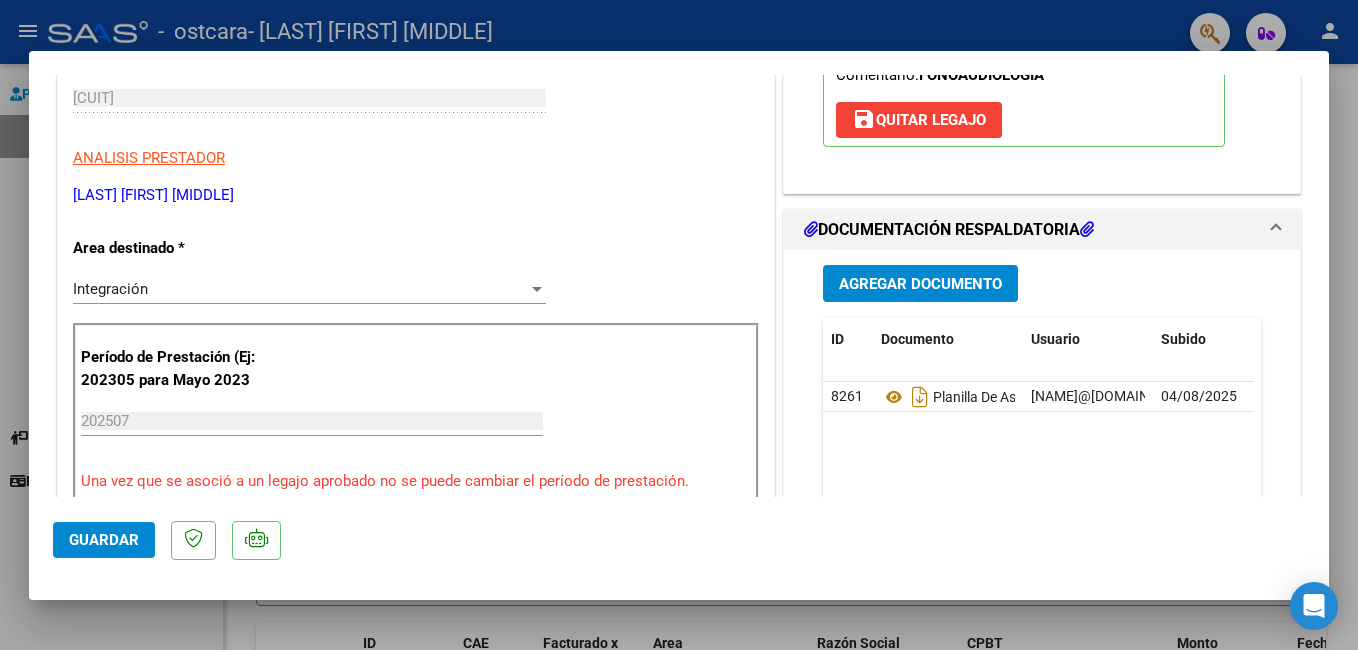 click at bounding box center (679, 325) 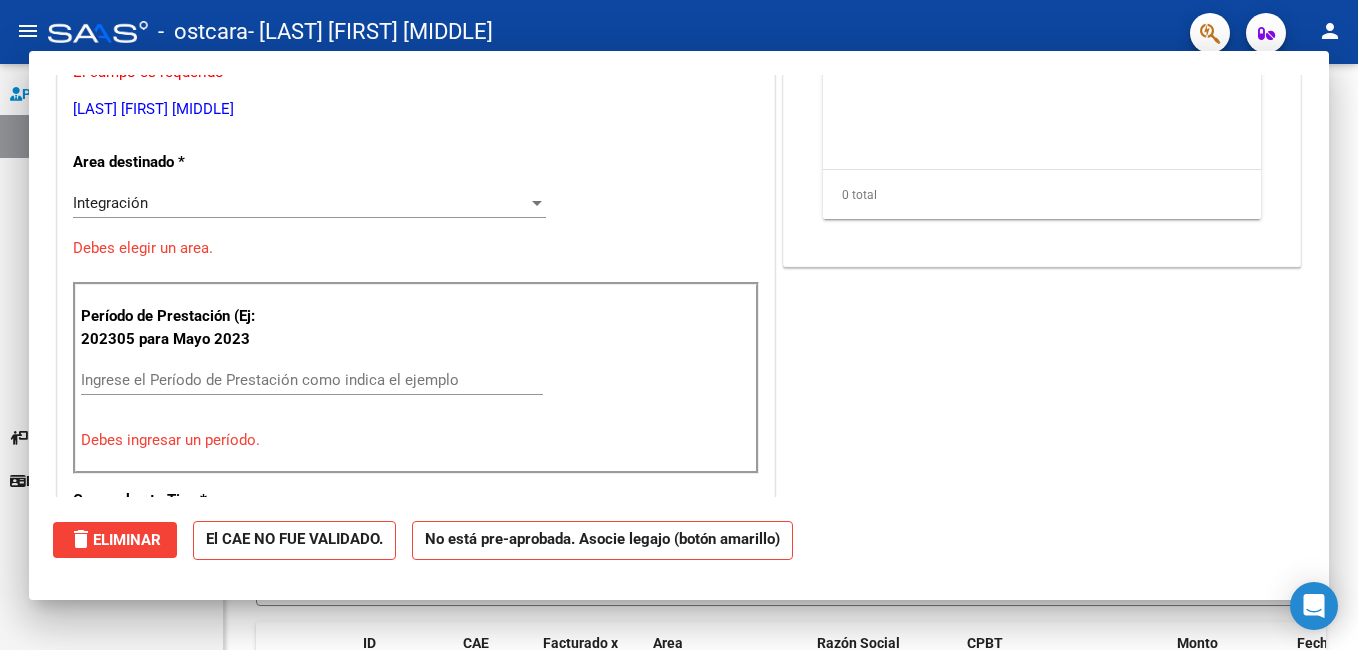 scroll, scrollTop: 0, scrollLeft: 0, axis: both 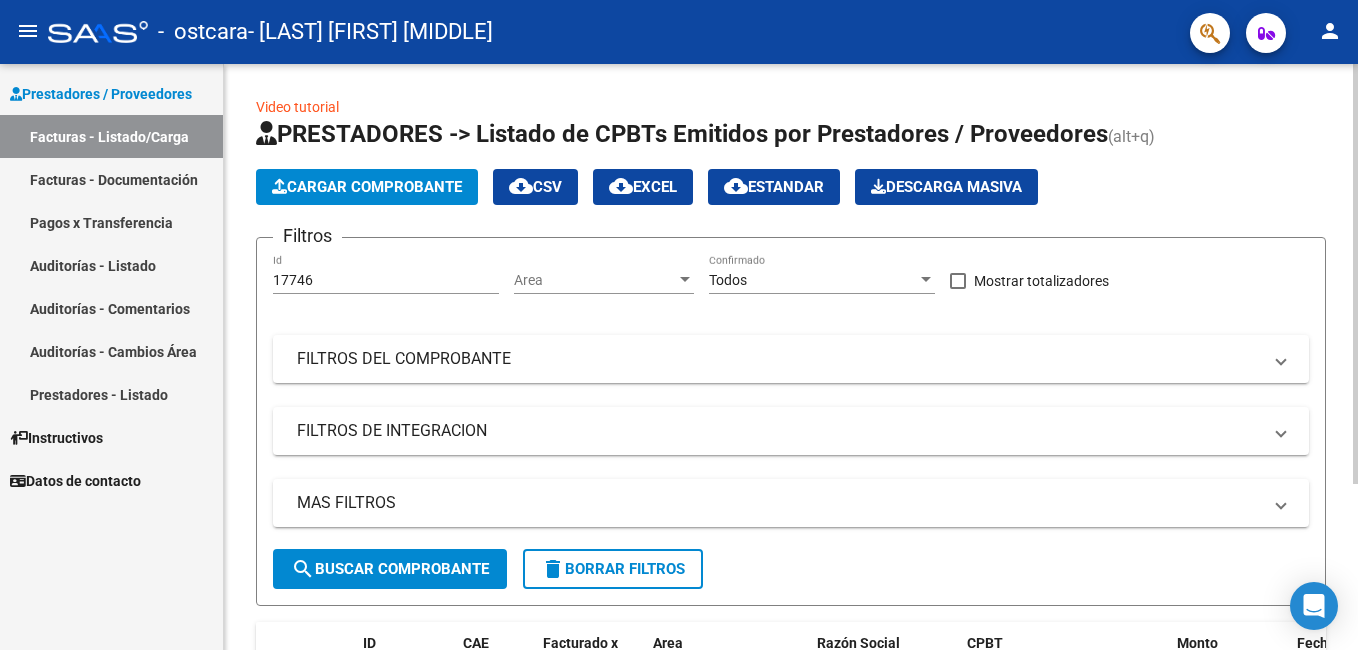 click on "Cargar Comprobante" 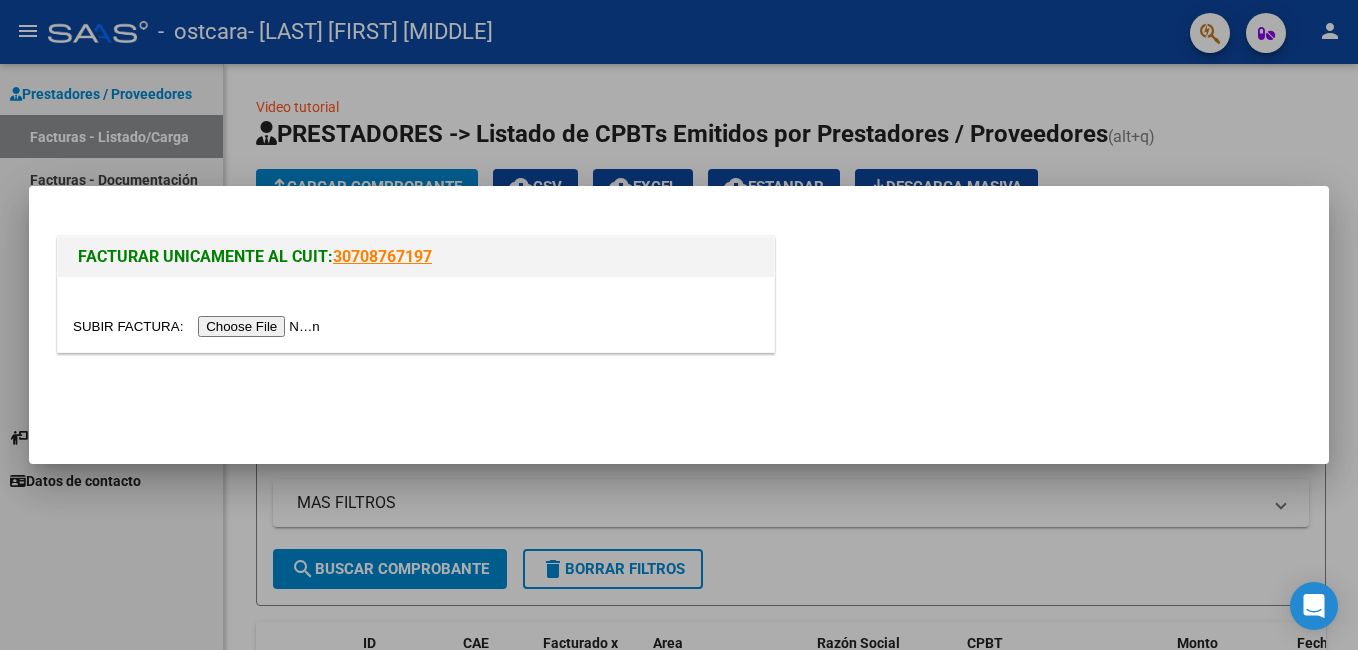 click at bounding box center (199, 326) 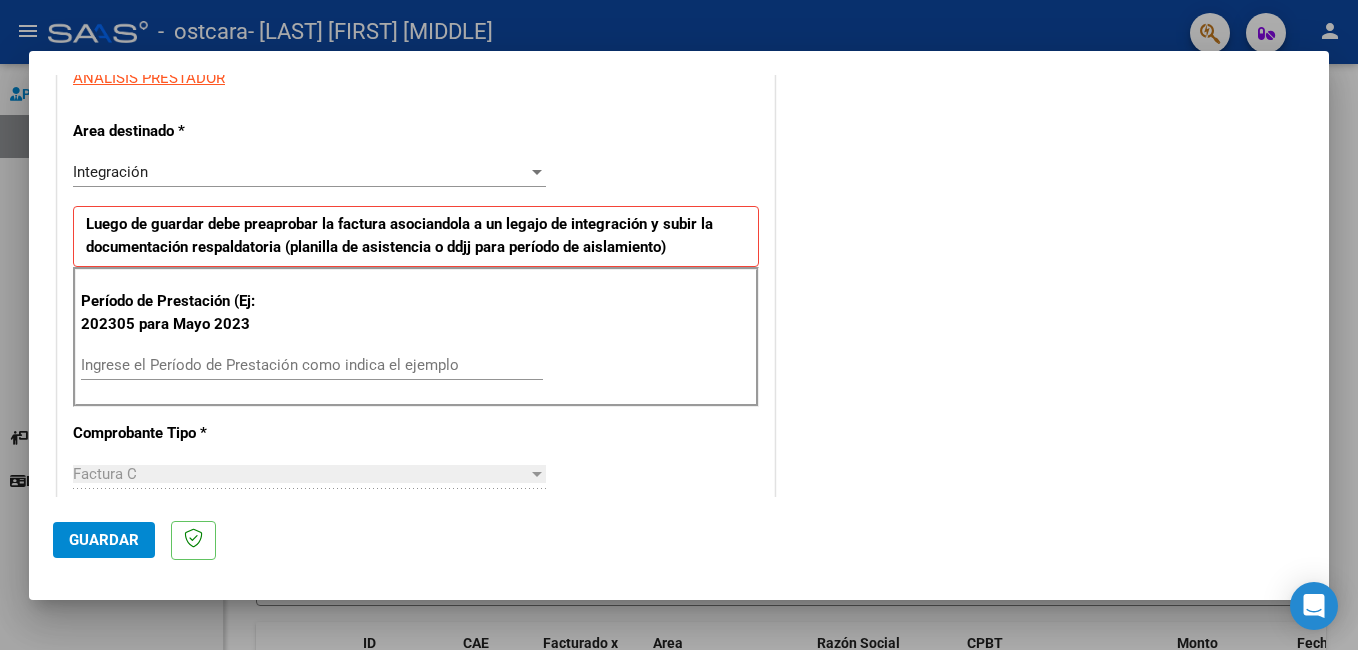 scroll, scrollTop: 526, scrollLeft: 0, axis: vertical 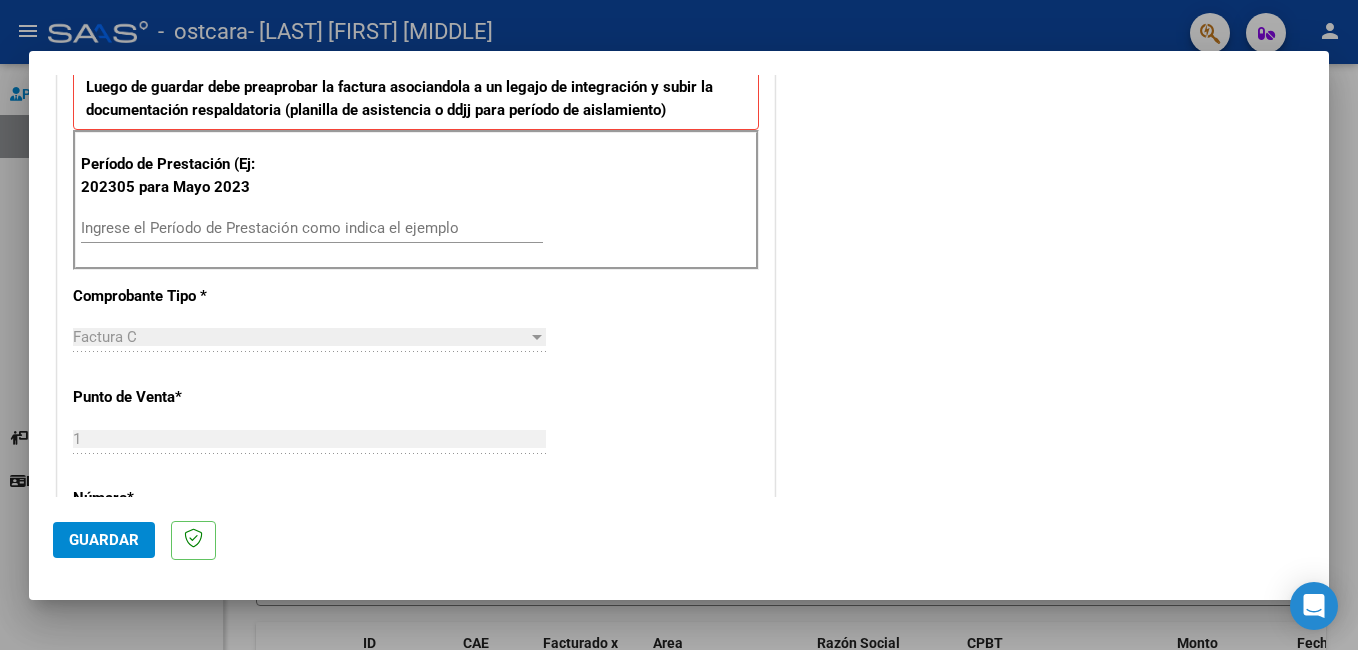 click on "Ingrese el Período de Prestación como indica el ejemplo" at bounding box center (312, 228) 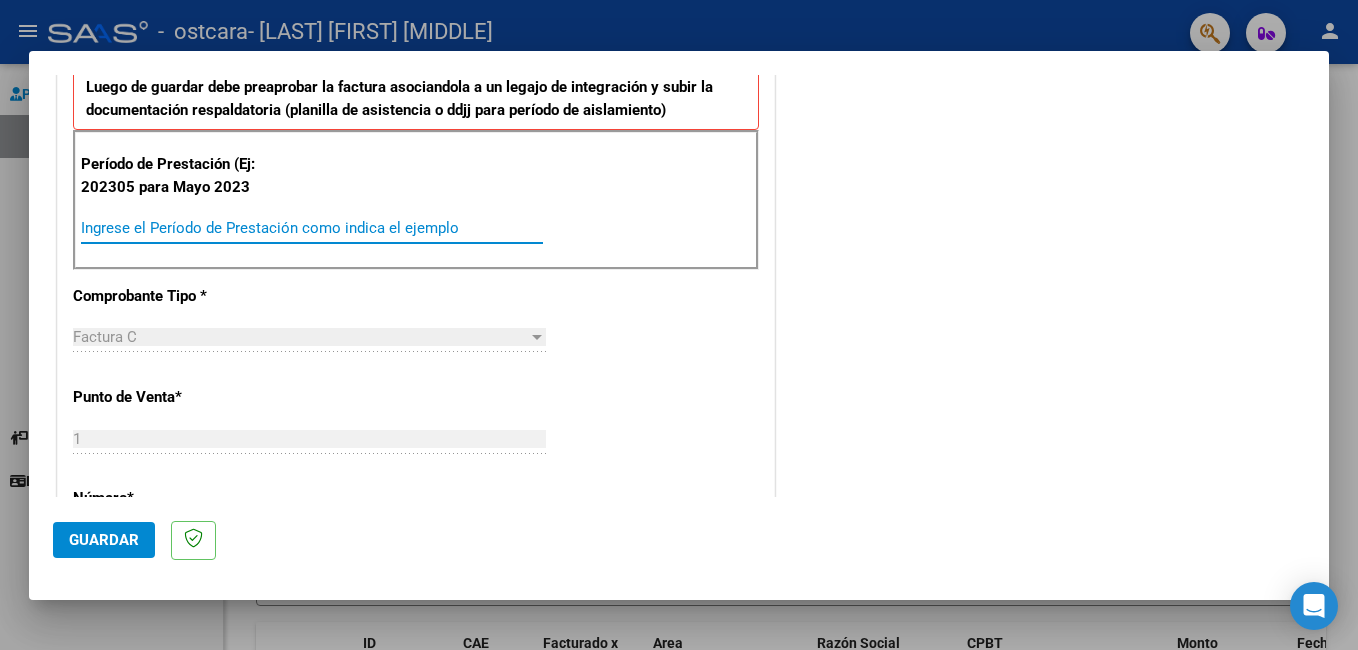 click on "Ingrese el Período de Prestación como indica el ejemplo" at bounding box center [312, 228] 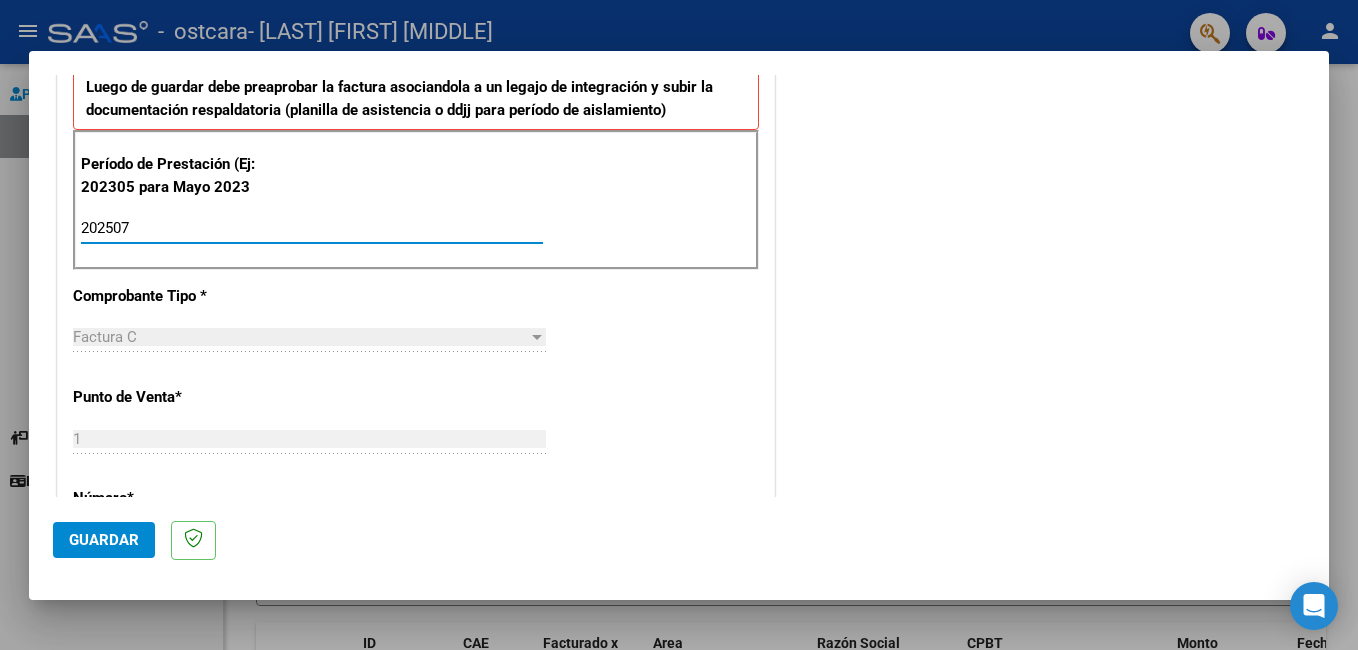 type on "202507" 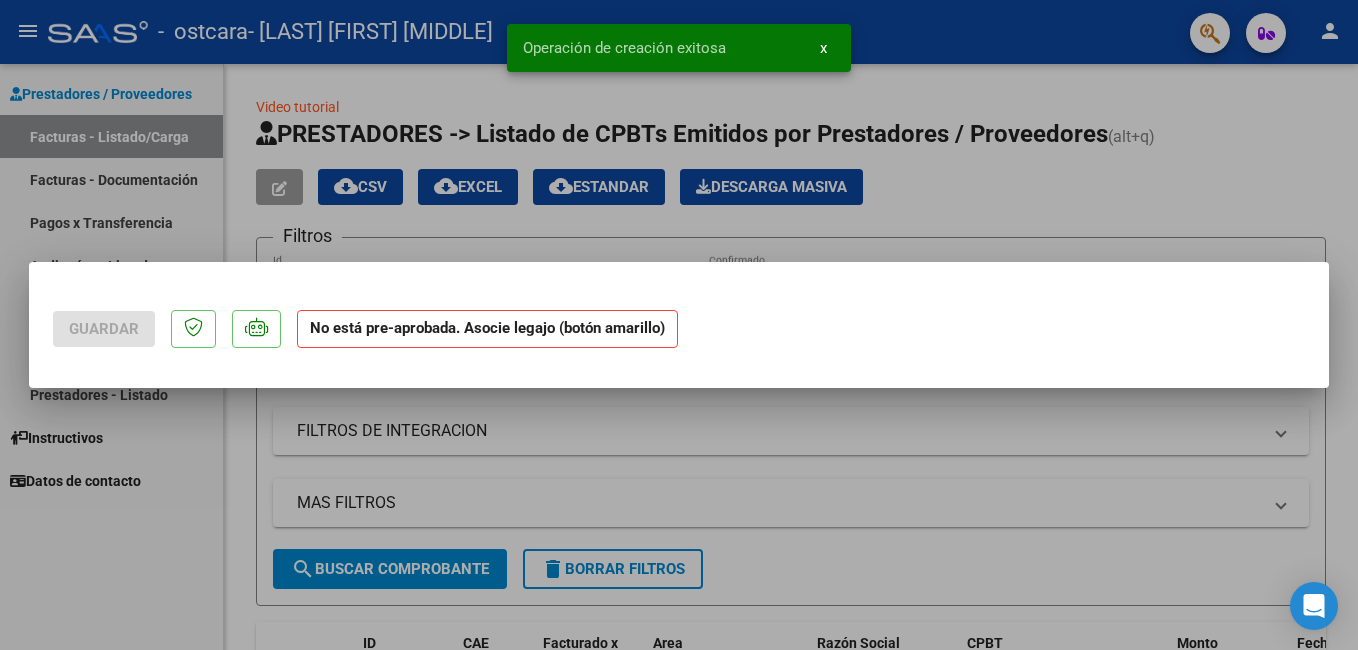 scroll, scrollTop: 0, scrollLeft: 0, axis: both 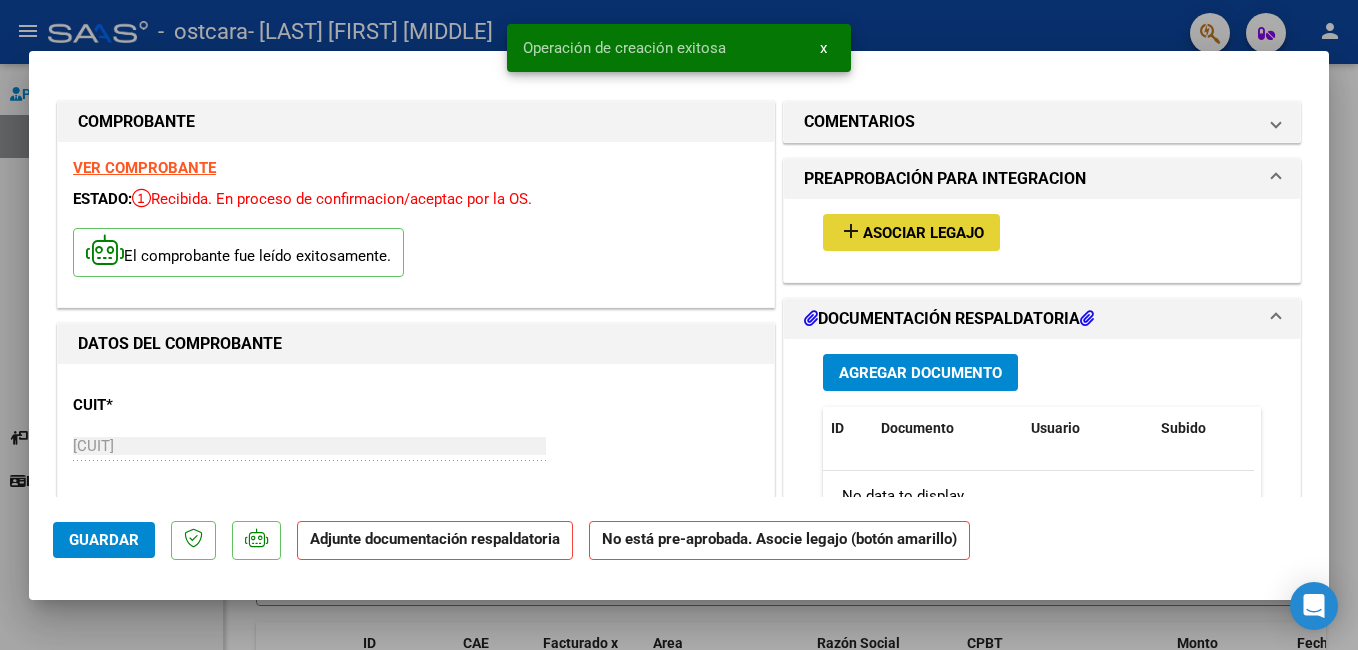 click on "add Asociar Legajo" at bounding box center [911, 232] 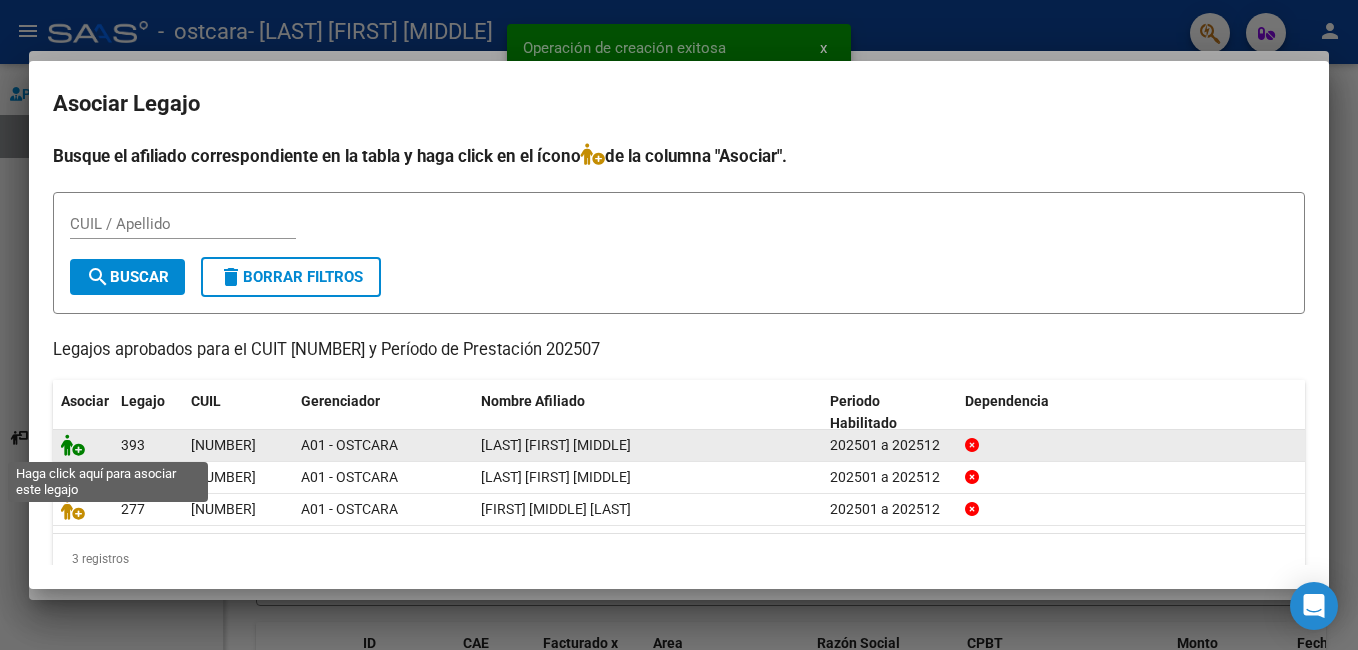 click 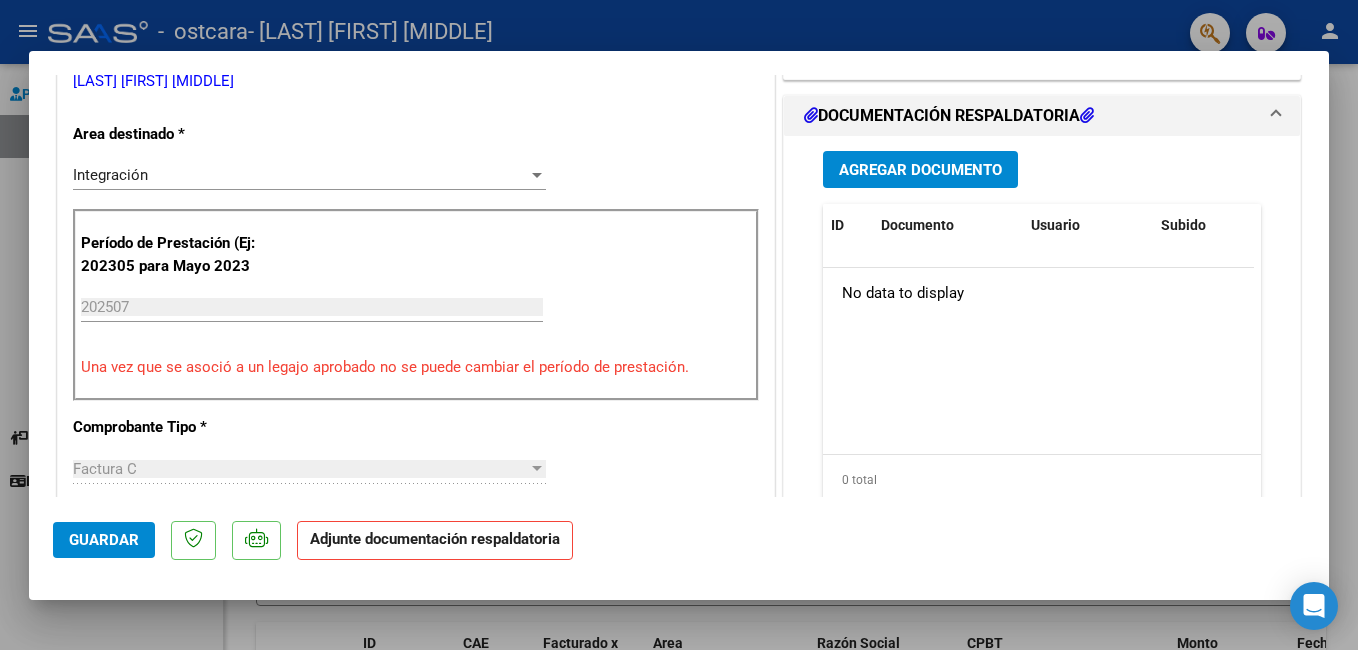 scroll, scrollTop: 453, scrollLeft: 0, axis: vertical 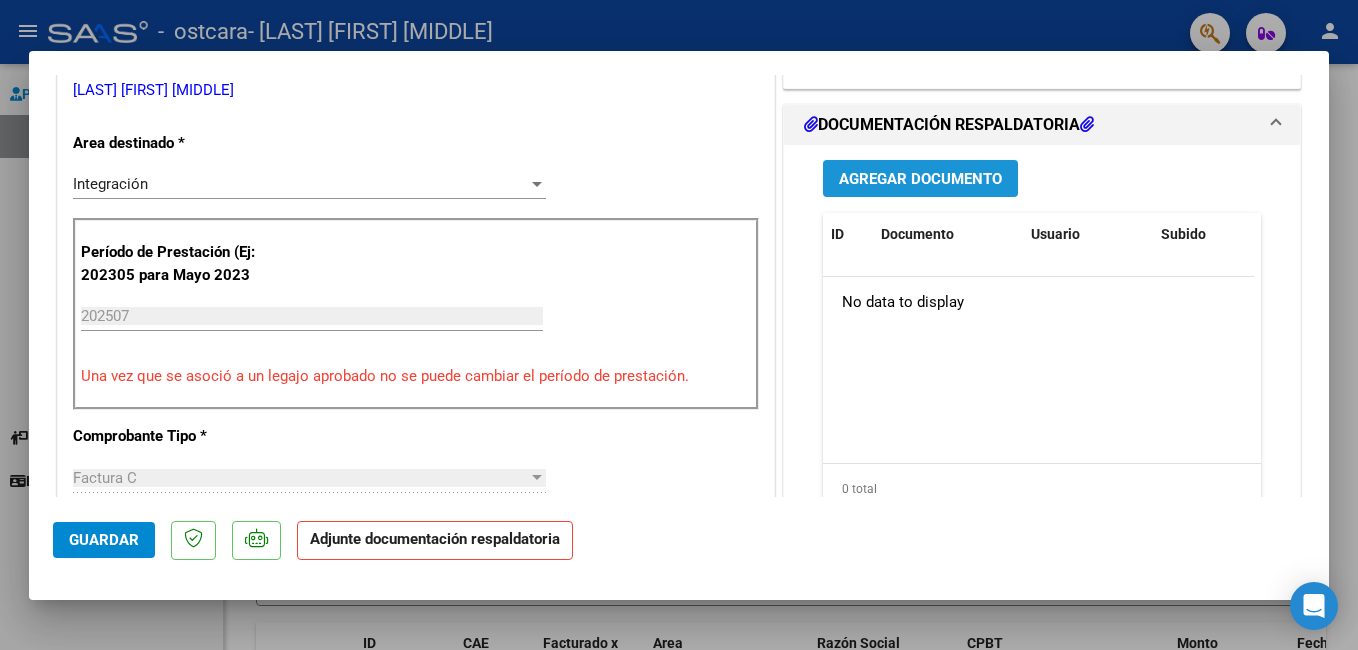 click on "Agregar Documento" at bounding box center (920, 178) 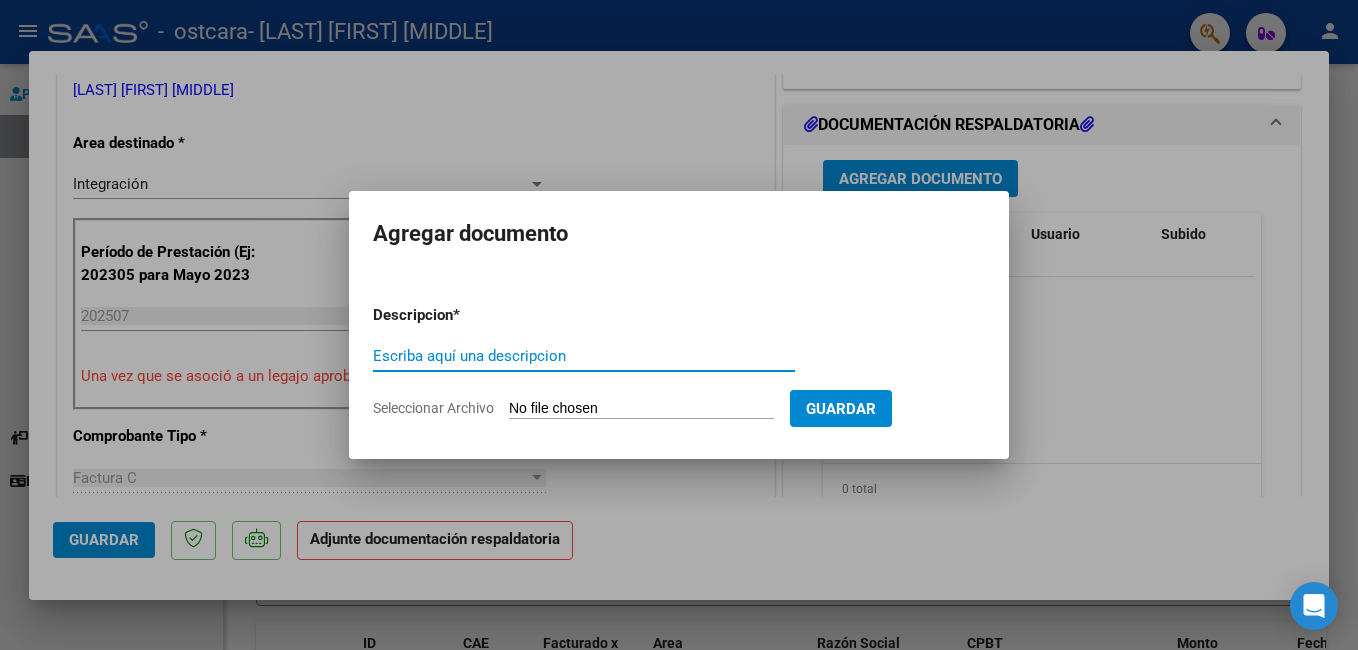 click on "Escriba aquí una descripcion" at bounding box center [584, 356] 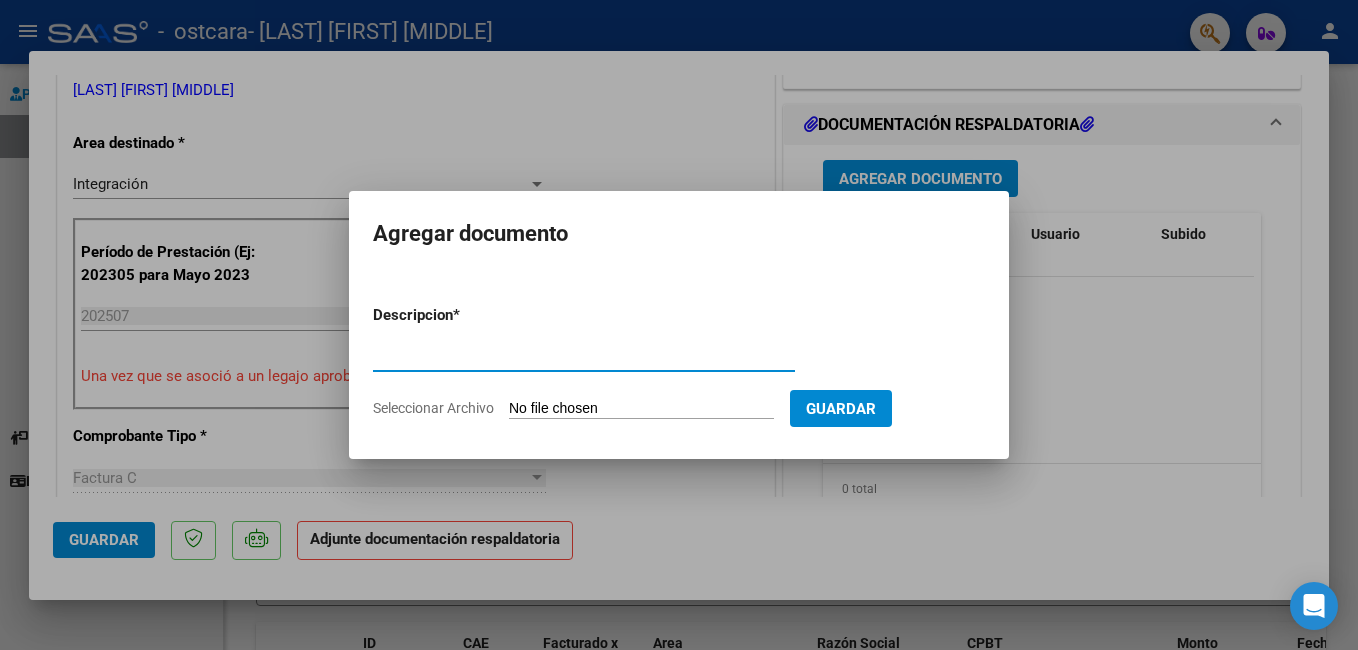 type on "planilla de asistencia" 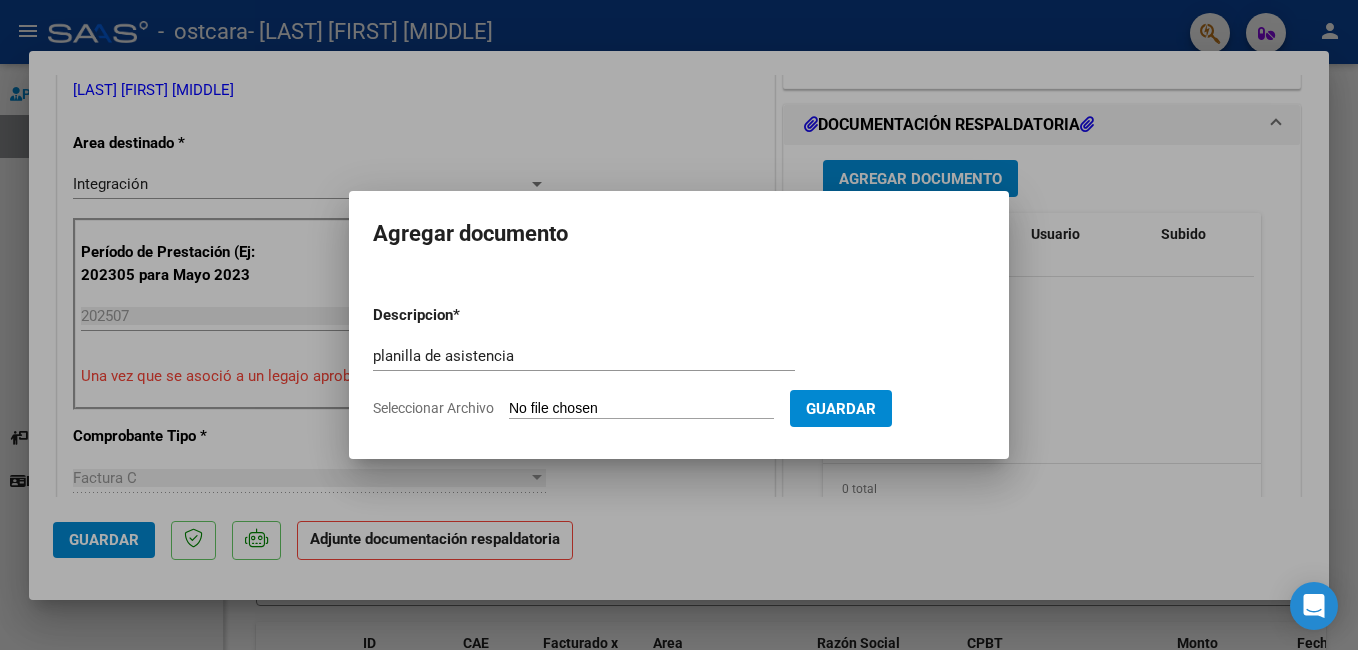 click on "Seleccionar Archivo" at bounding box center [641, 409] 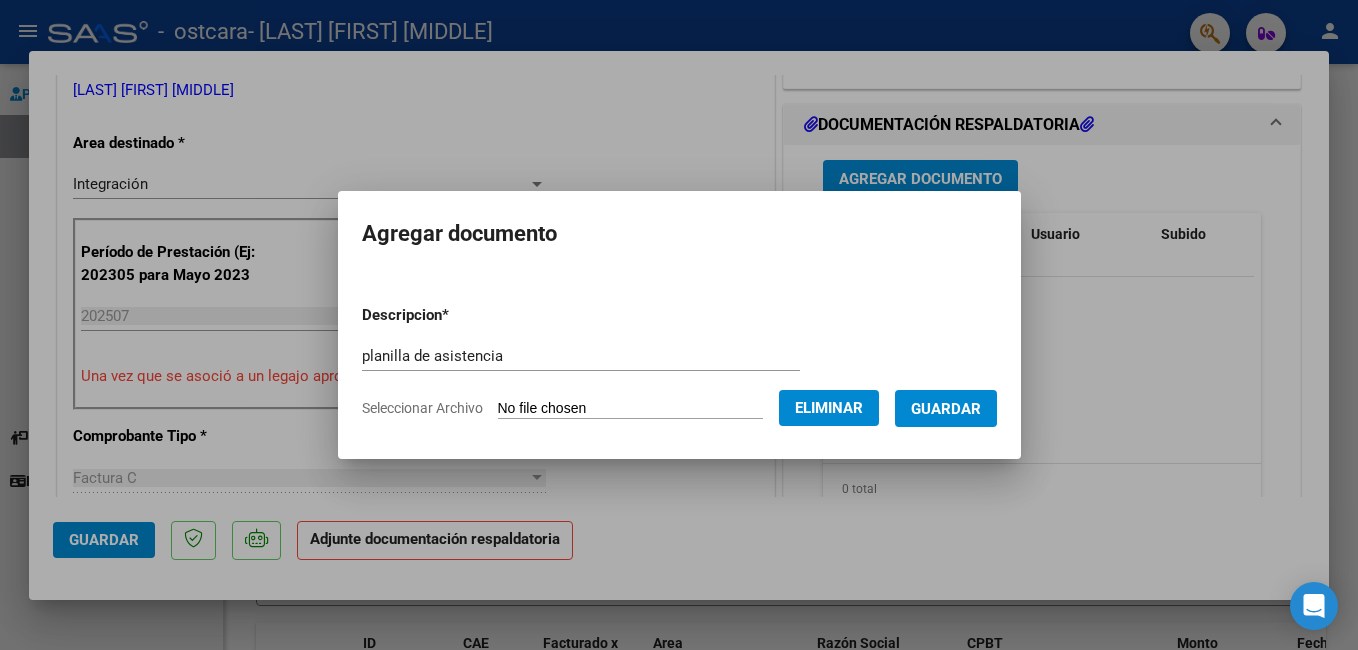 click on "Guardar" at bounding box center (946, 409) 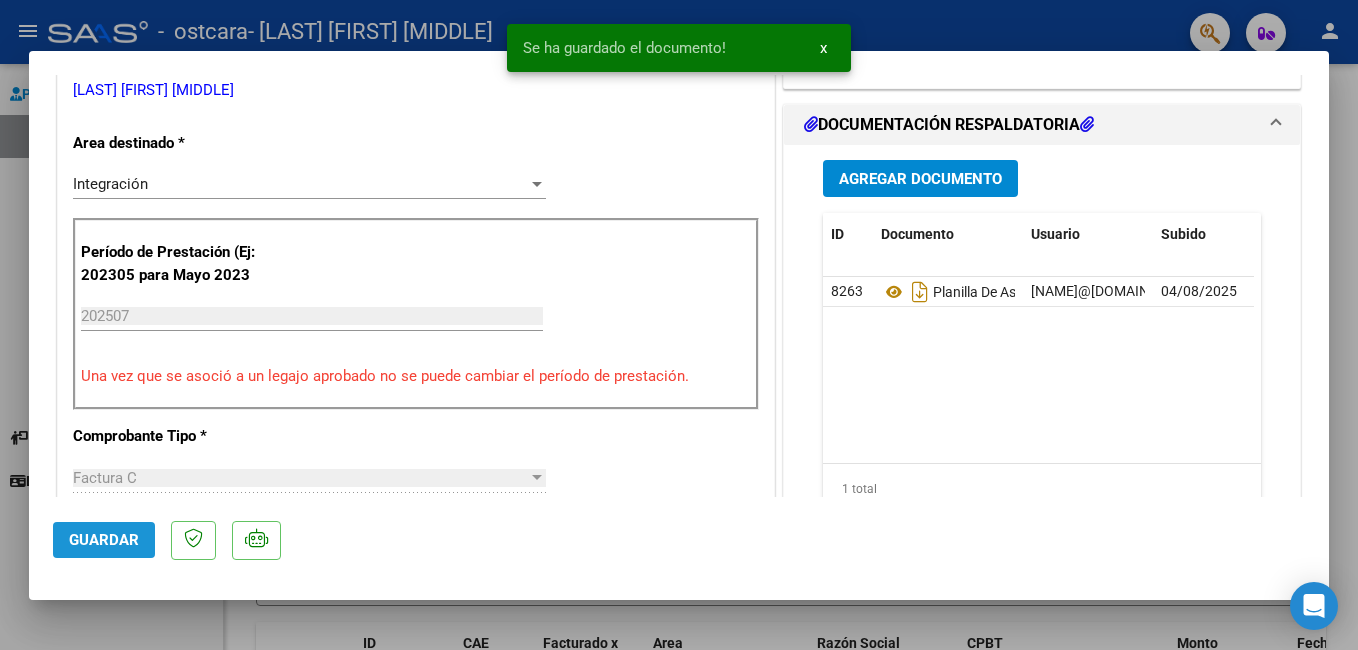 click on "Guardar" 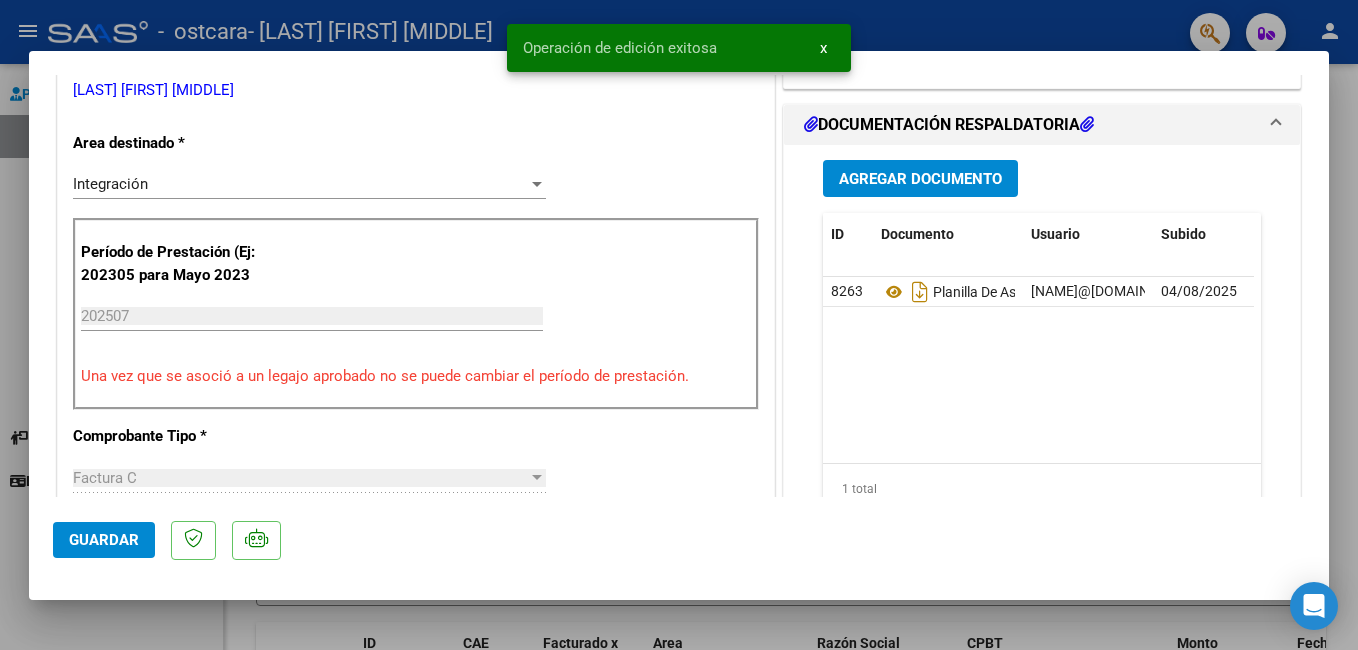 click at bounding box center (679, 325) 